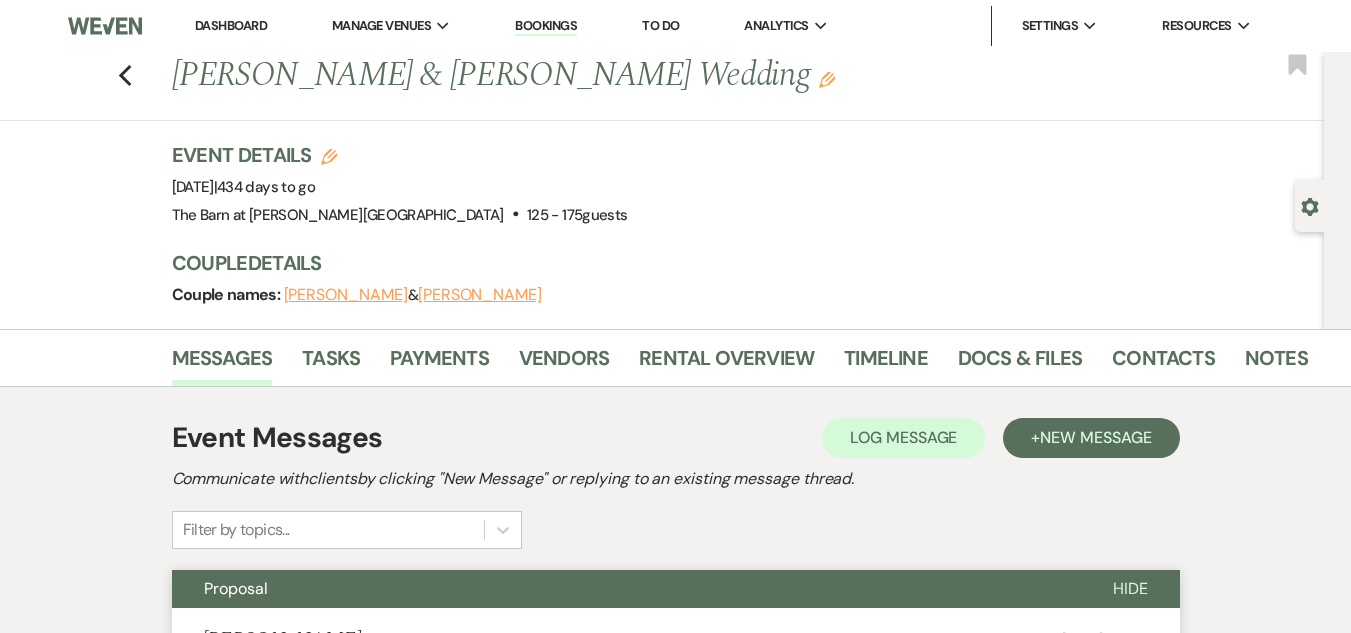 scroll, scrollTop: 2286, scrollLeft: 0, axis: vertical 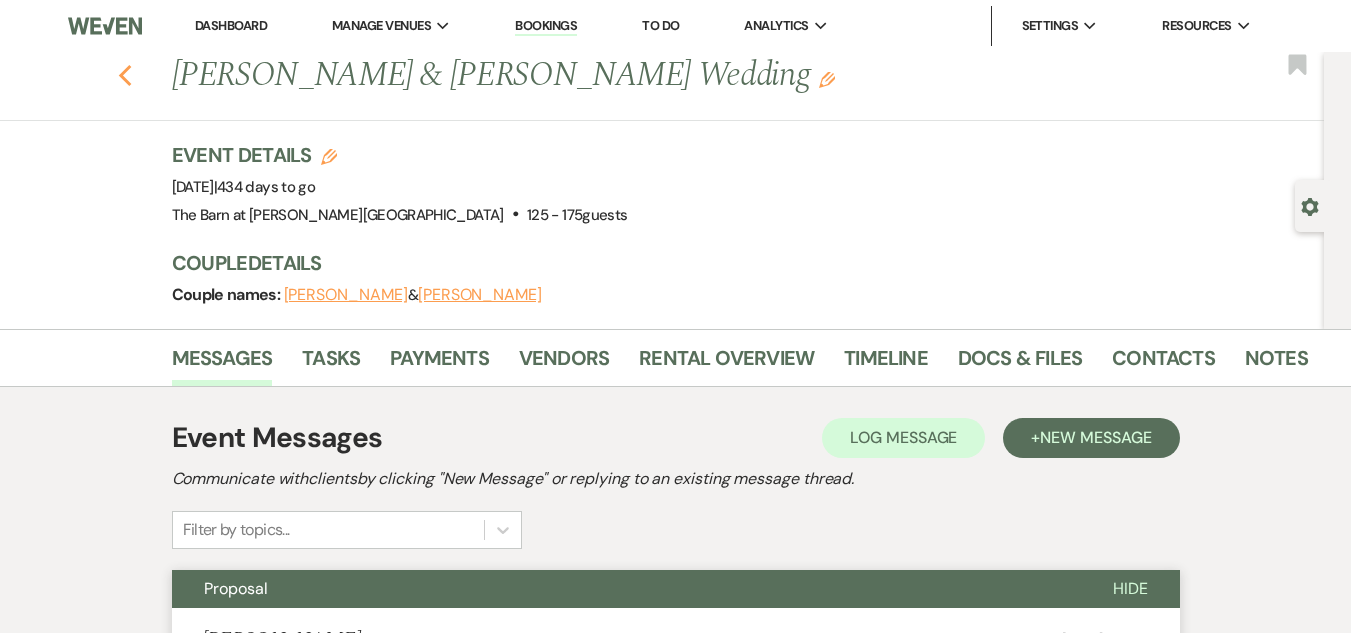 click 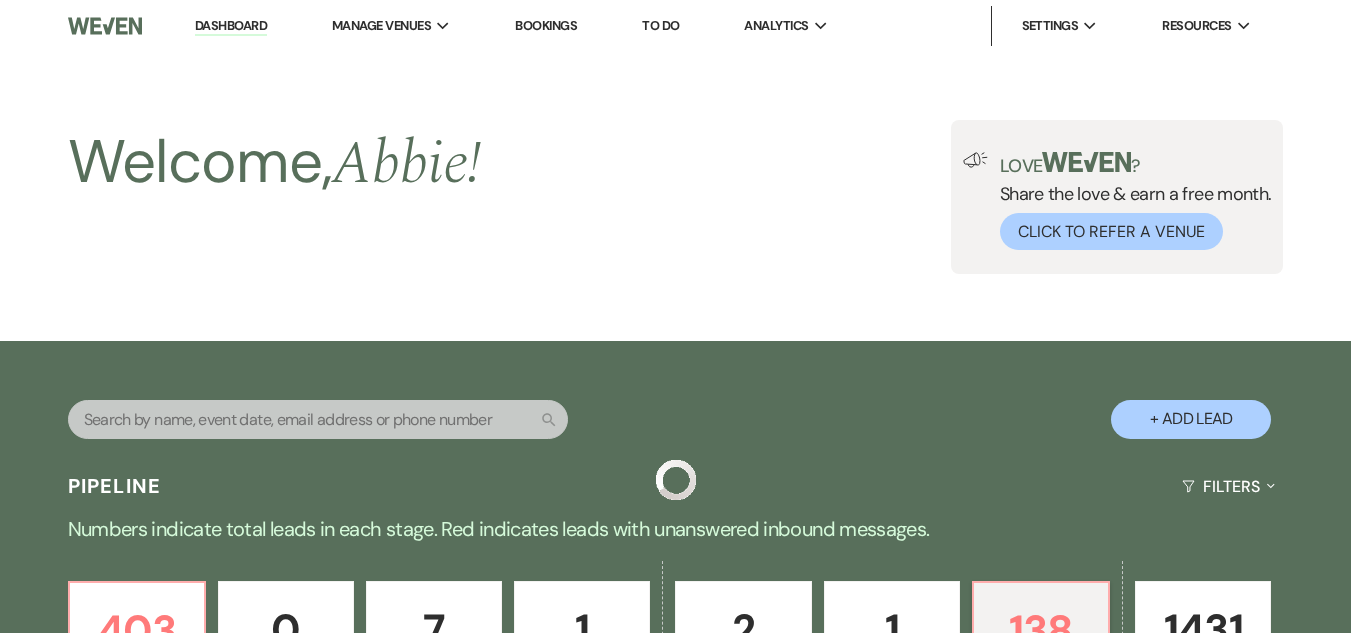 scroll, scrollTop: 600, scrollLeft: 0, axis: vertical 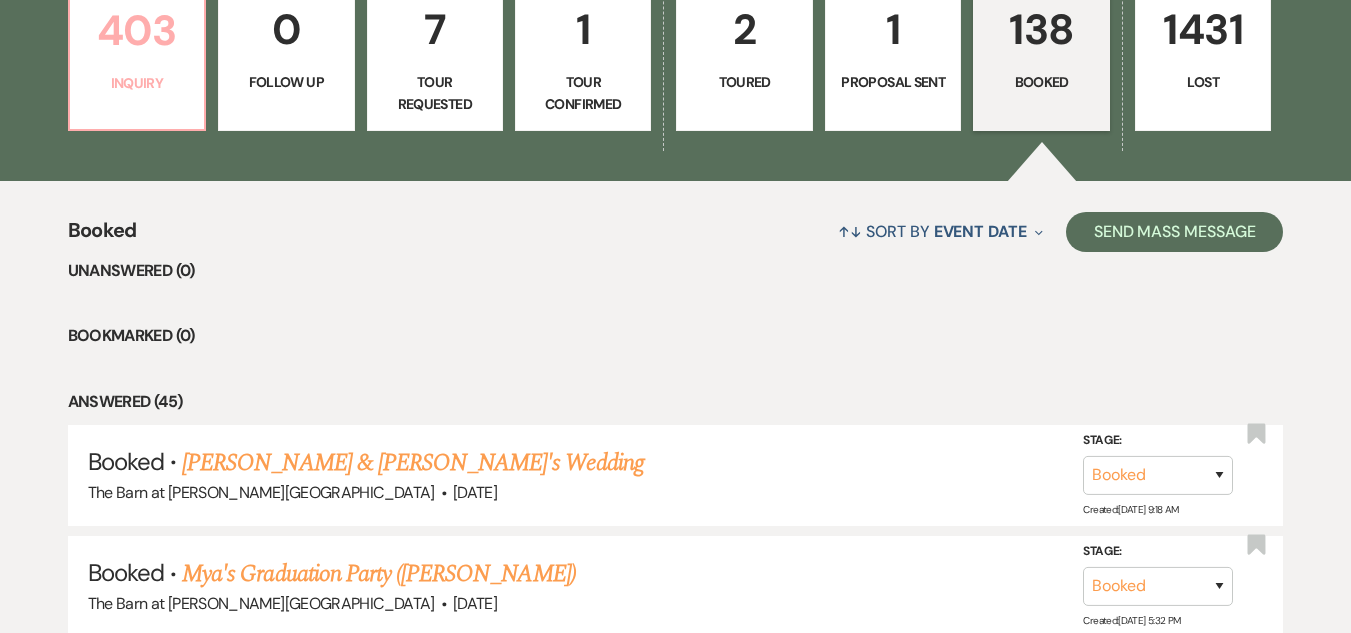 click on "403" at bounding box center (137, 30) 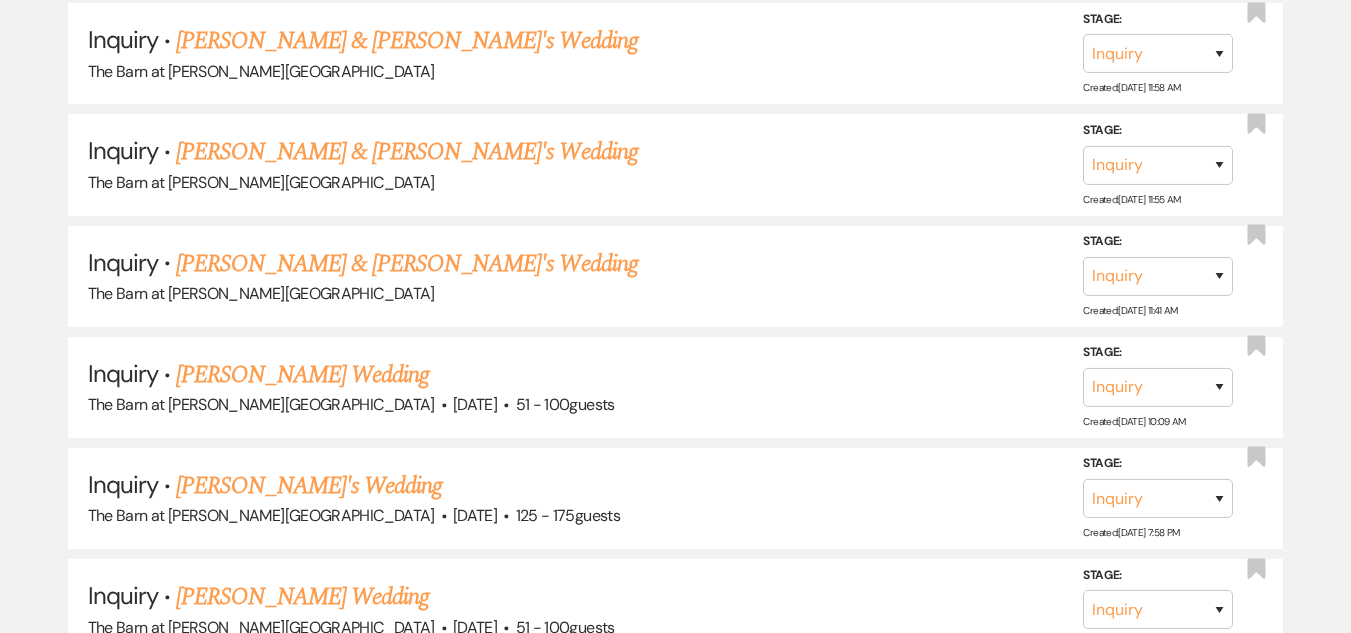 scroll, scrollTop: 2600, scrollLeft: 0, axis: vertical 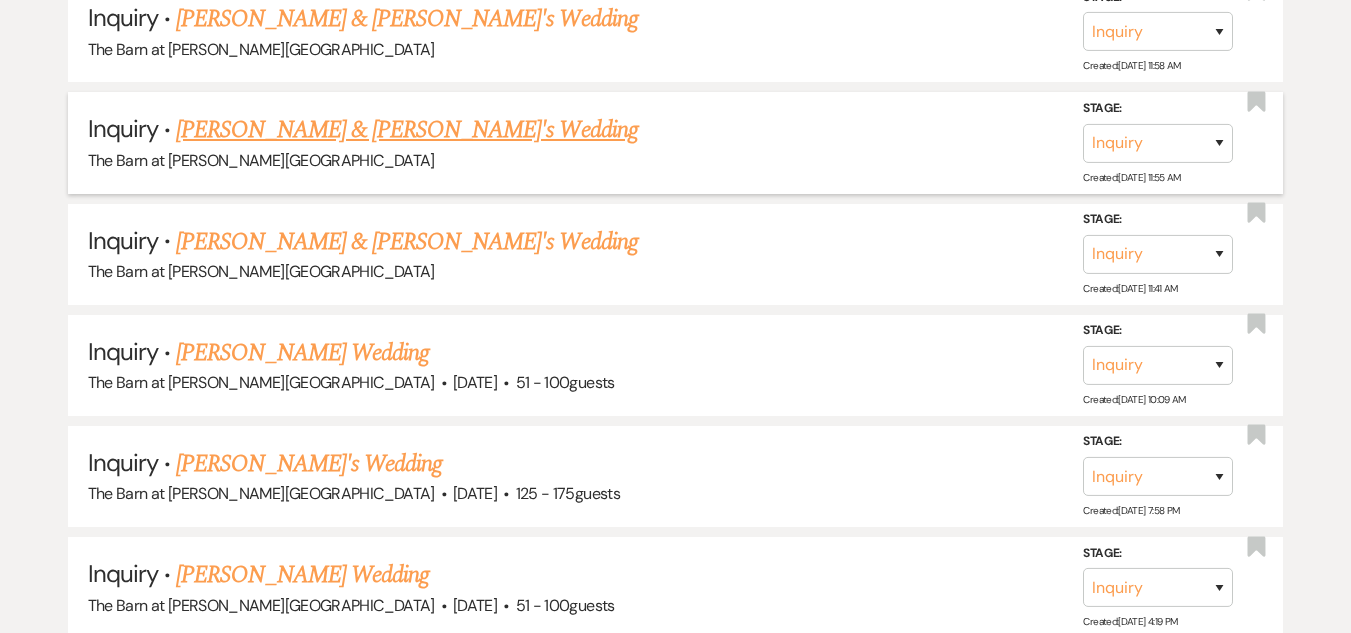 click on "[PERSON_NAME] & [PERSON_NAME]'s Wedding" at bounding box center [407, 130] 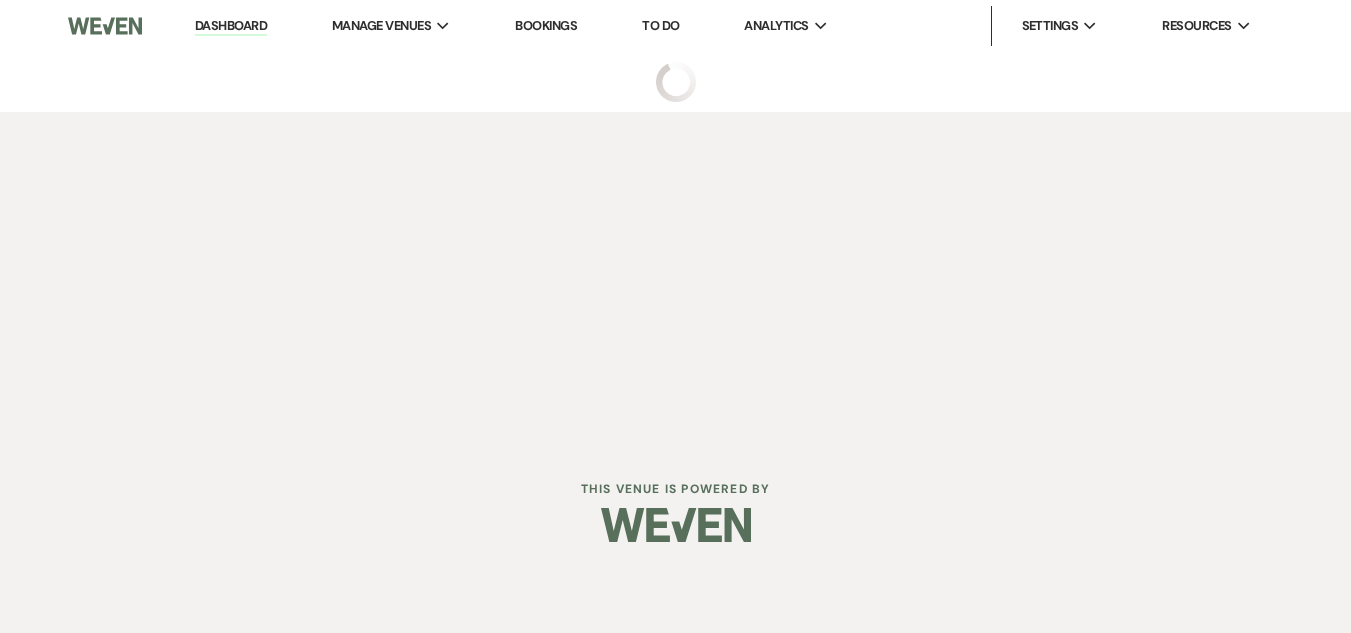 scroll, scrollTop: 0, scrollLeft: 0, axis: both 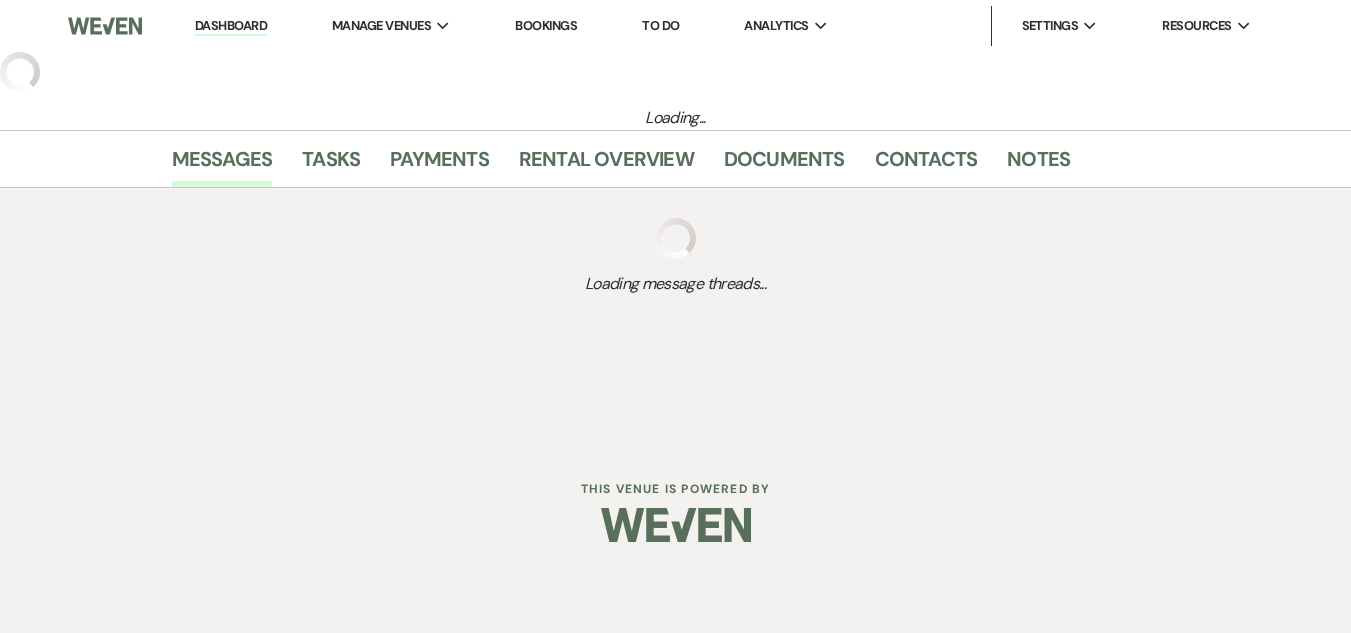 select on "5" 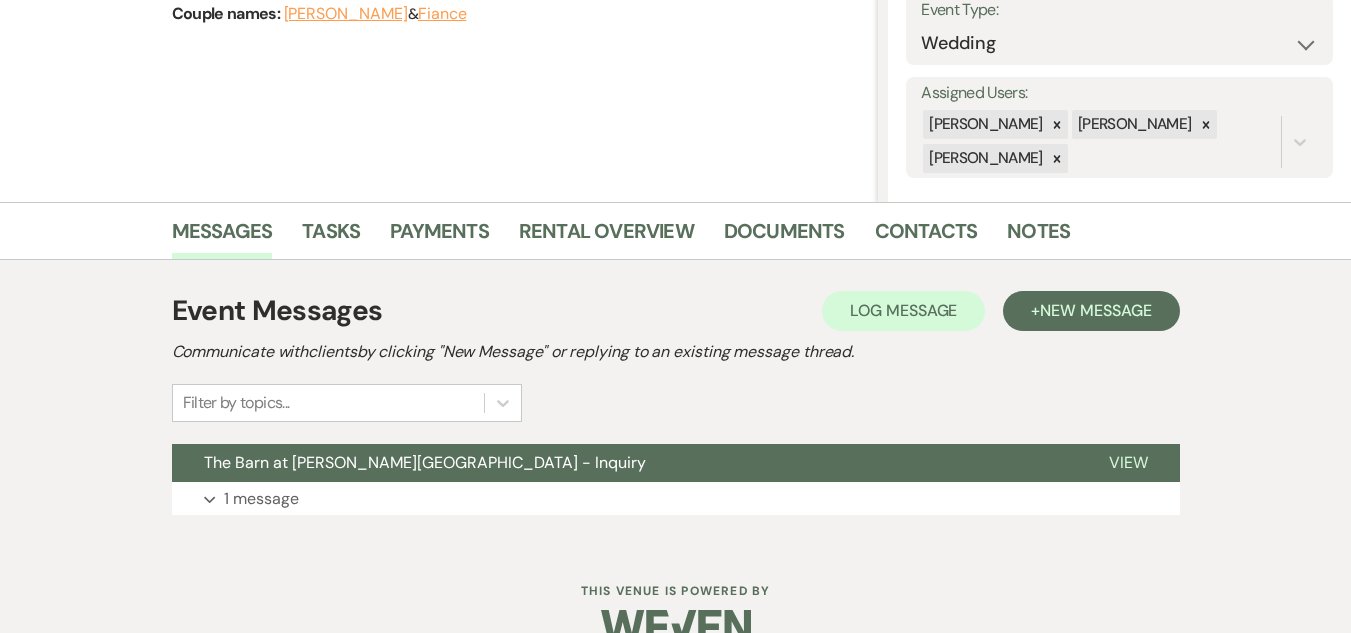 scroll, scrollTop: 341, scrollLeft: 0, axis: vertical 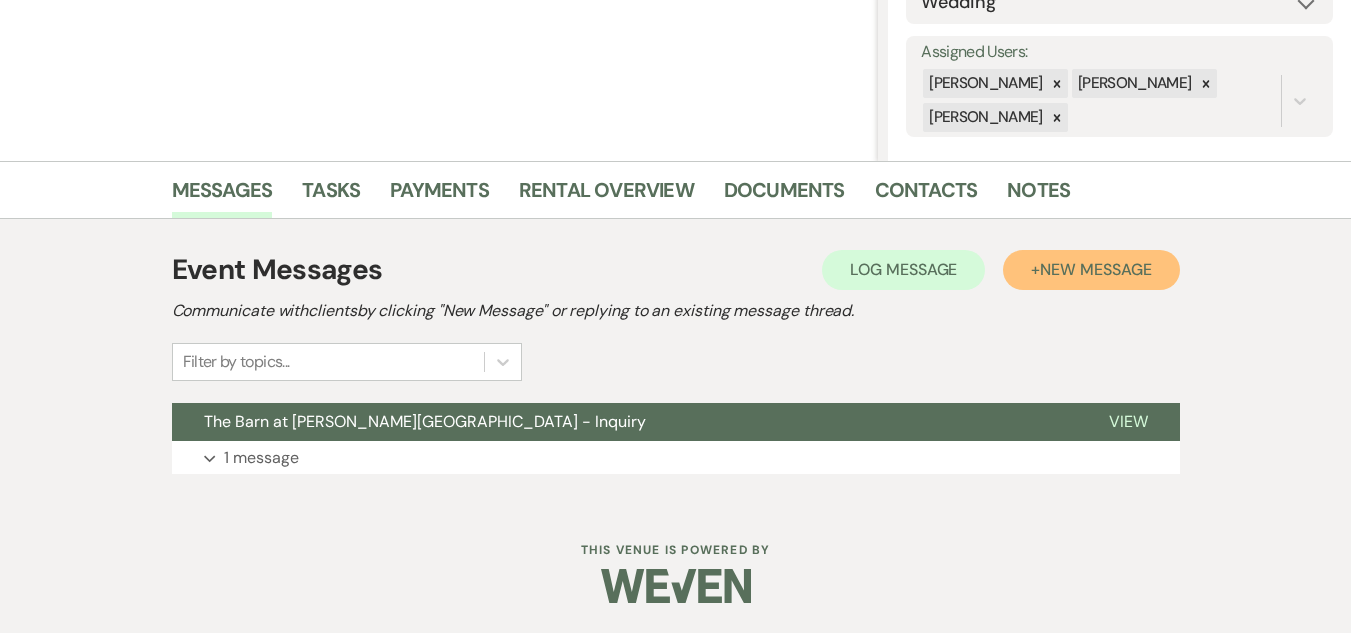click on "New Message" at bounding box center [1095, 269] 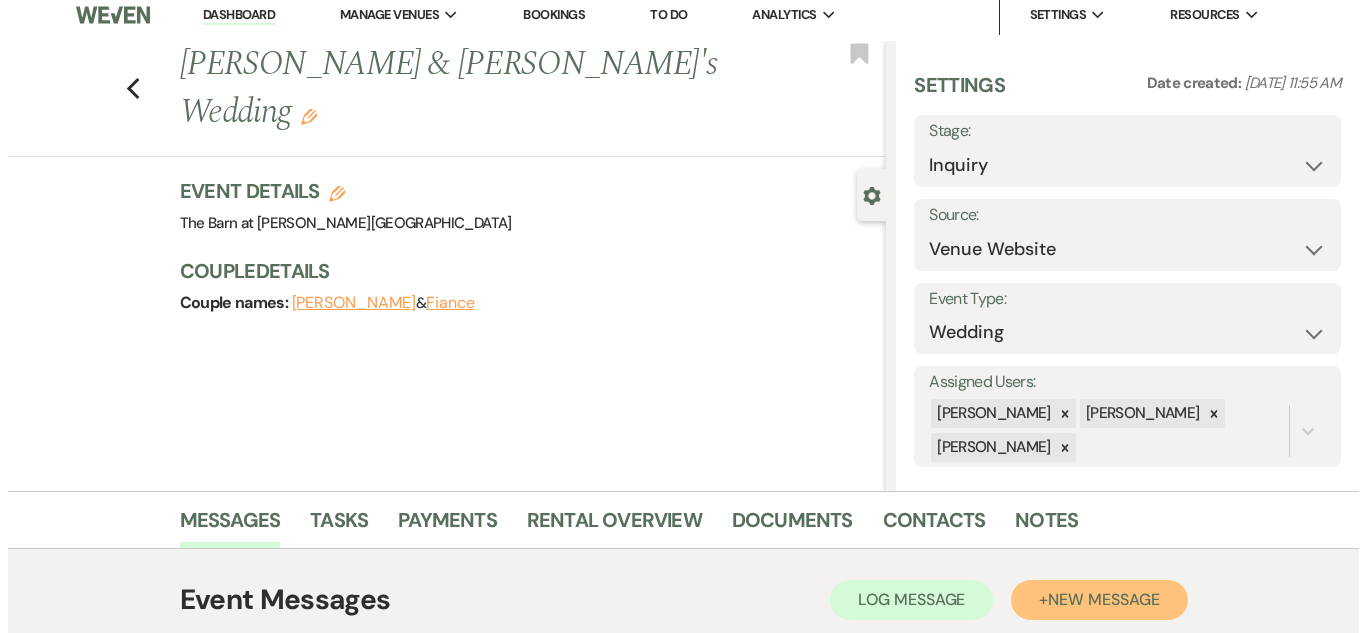 scroll, scrollTop: 0, scrollLeft: 0, axis: both 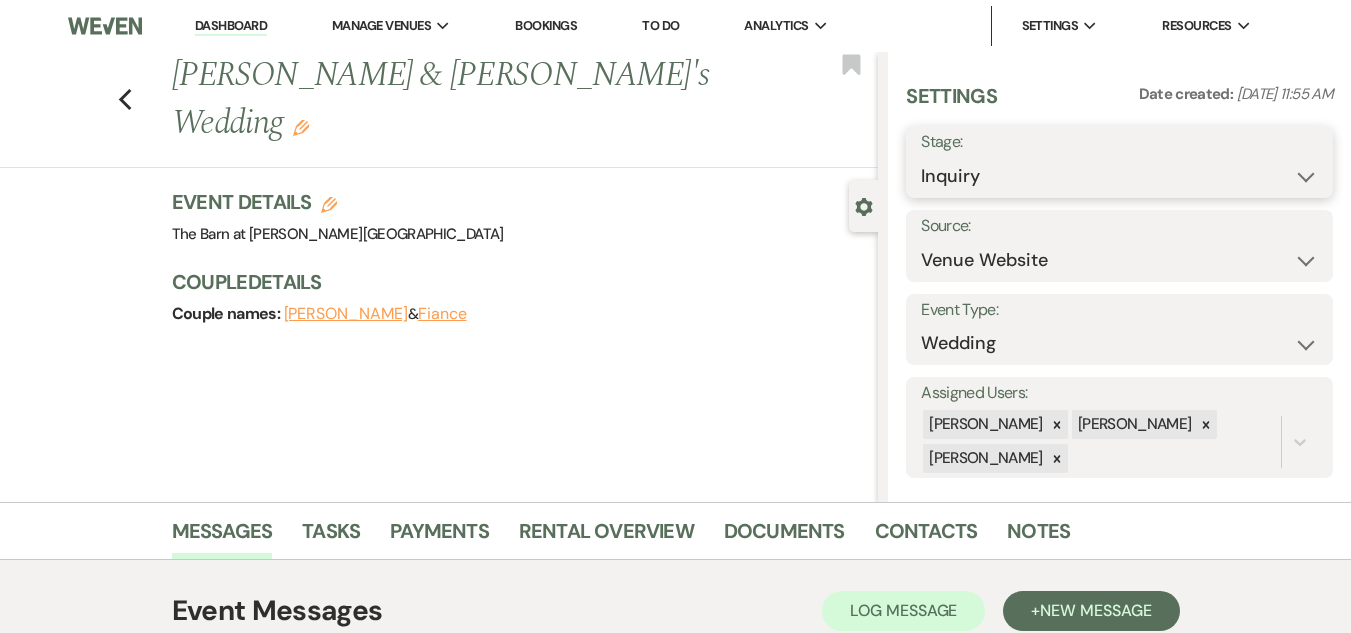 click on "Inquiry Follow Up Tour Requested Tour Confirmed Toured Proposal Sent Booked Lost" at bounding box center (1119, 176) 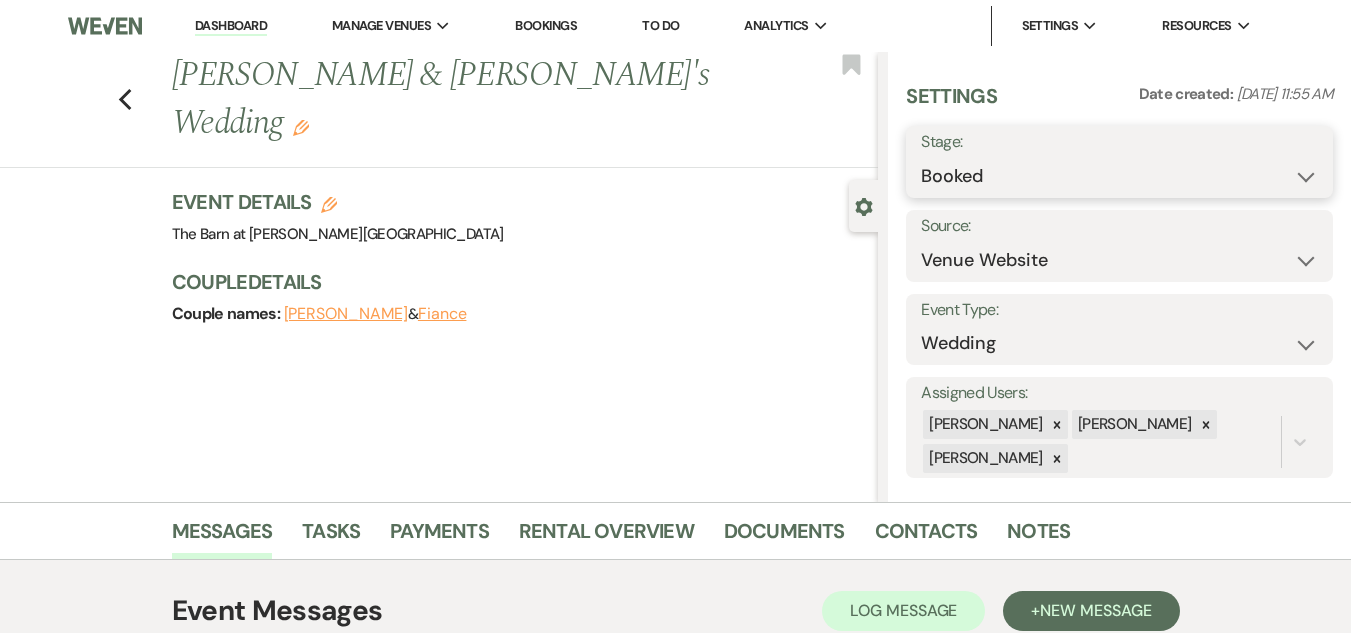 click on "Inquiry Follow Up Tour Requested Tour Confirmed Toured Proposal Sent Booked Lost" at bounding box center (1119, 176) 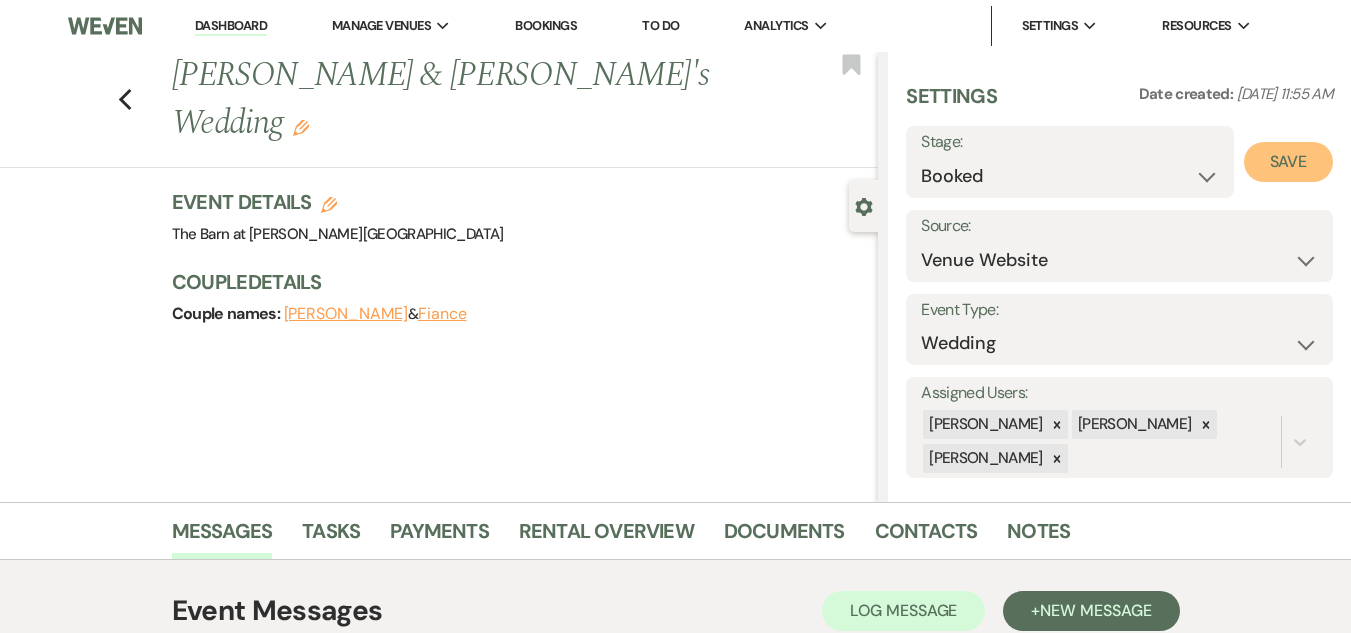 click on "Save" at bounding box center (1288, 162) 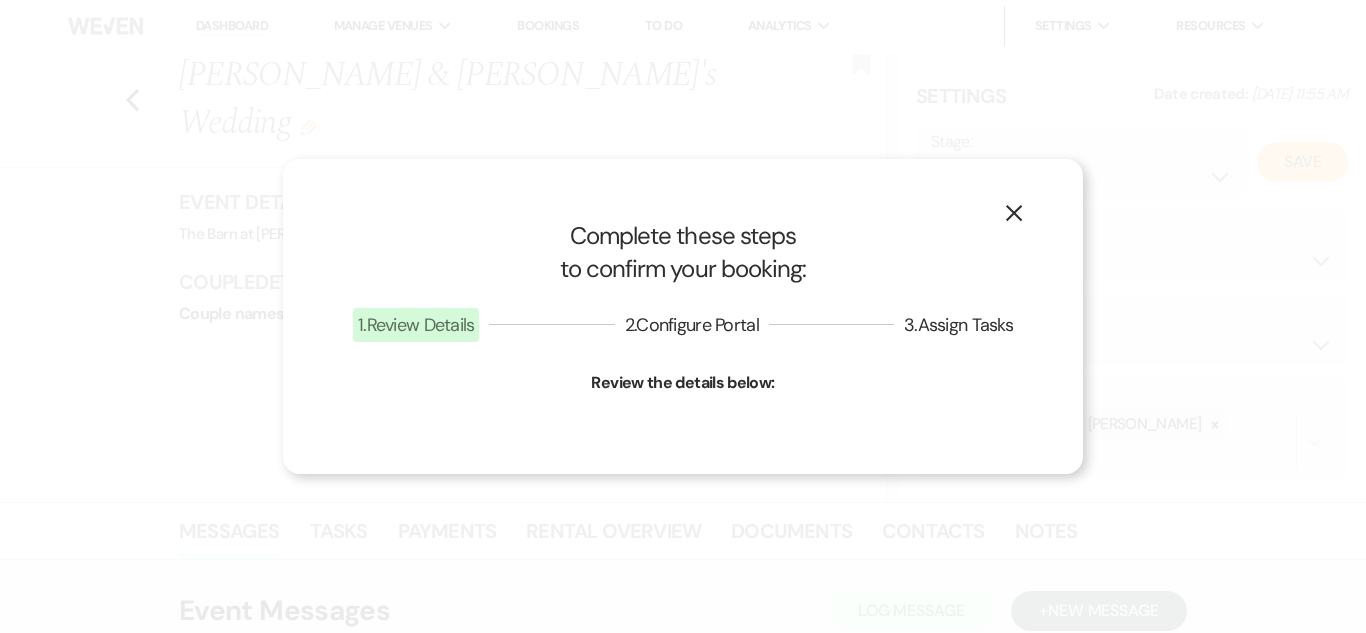 select on "1" 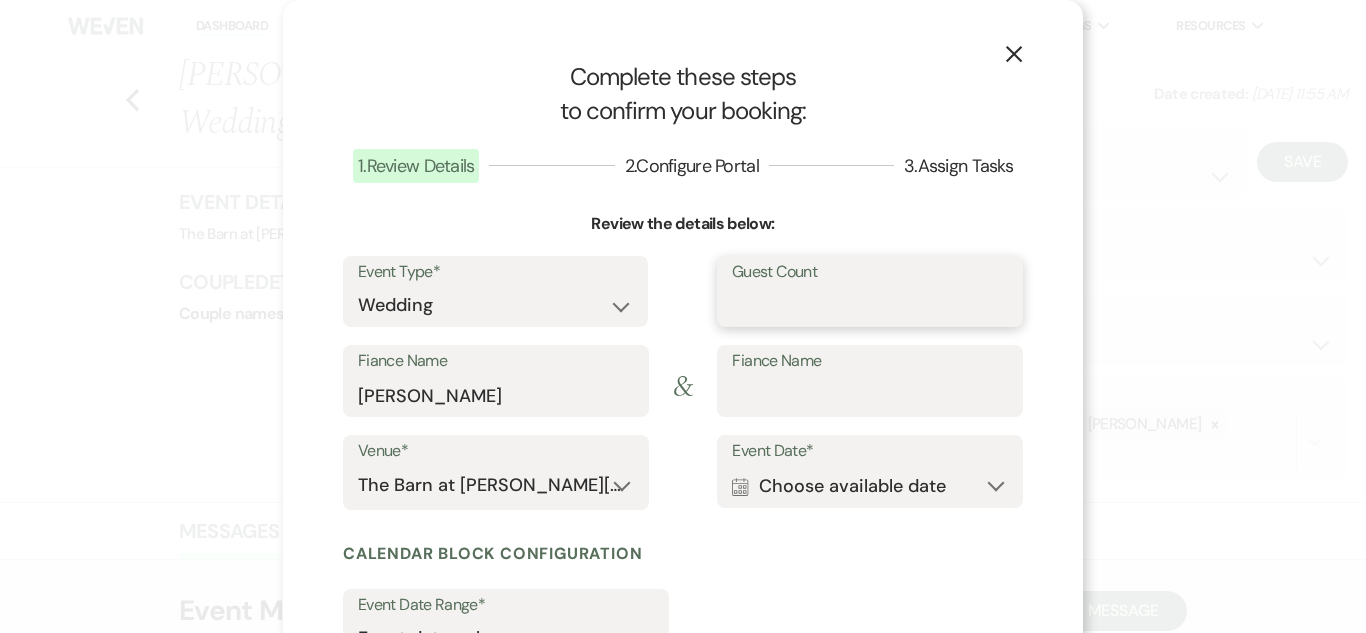 click on "Guest Count" at bounding box center (870, 305) 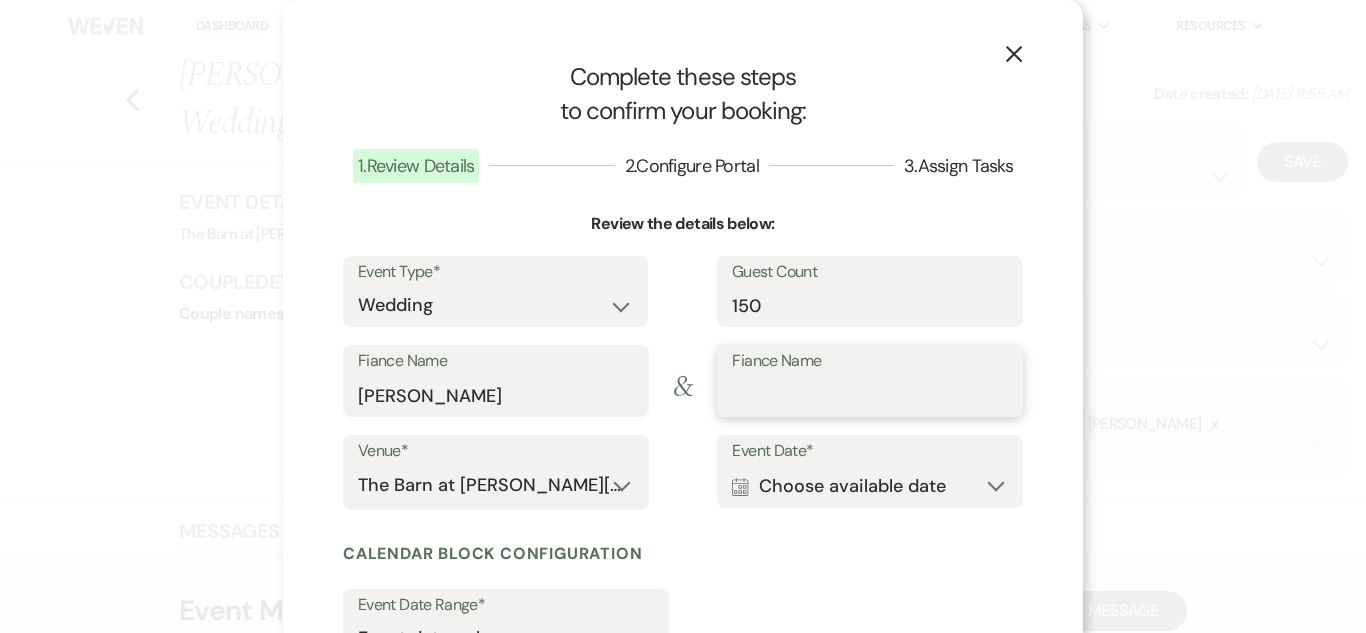 click on "Fiance Name" at bounding box center [870, 395] 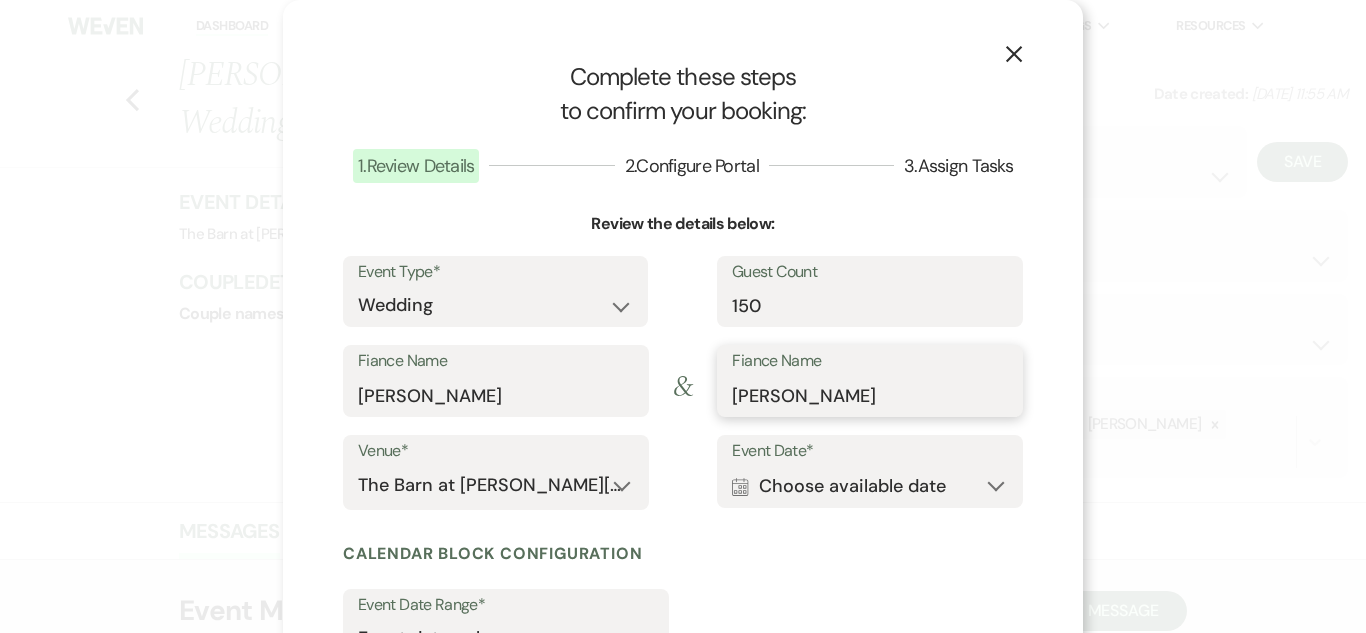 scroll, scrollTop: 100, scrollLeft: 0, axis: vertical 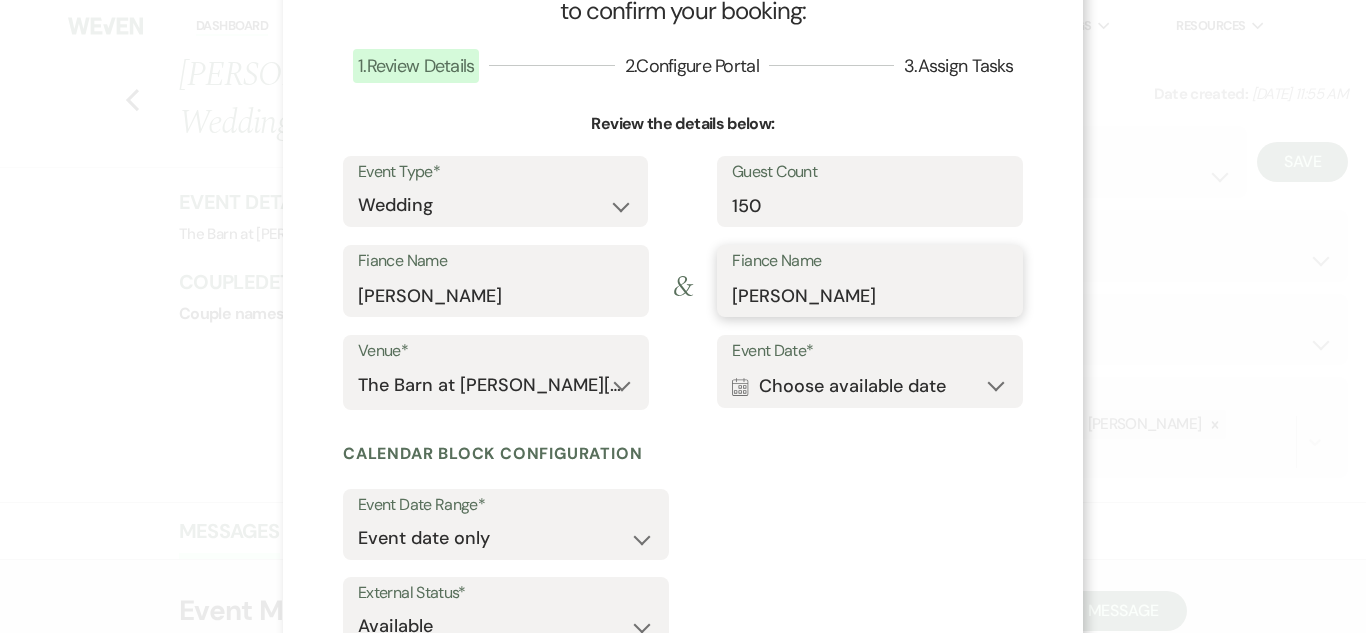 type on "[PERSON_NAME]" 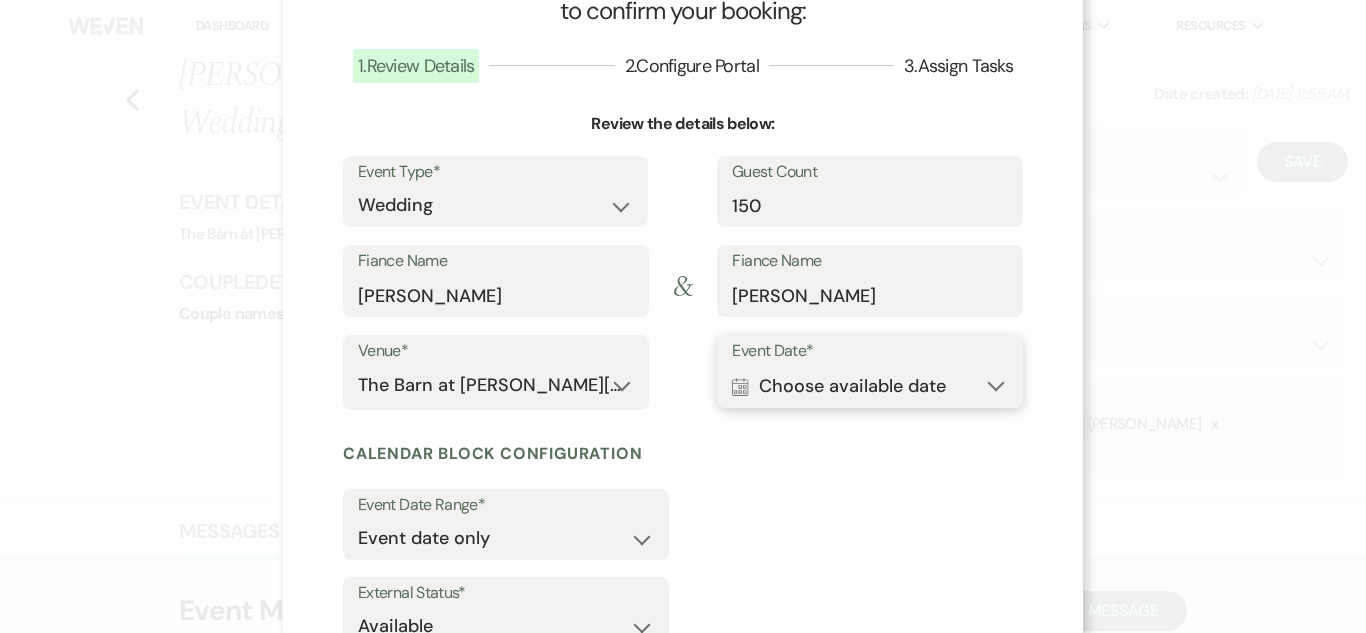 click on "Calendar Choose available date Expand" at bounding box center (870, 386) 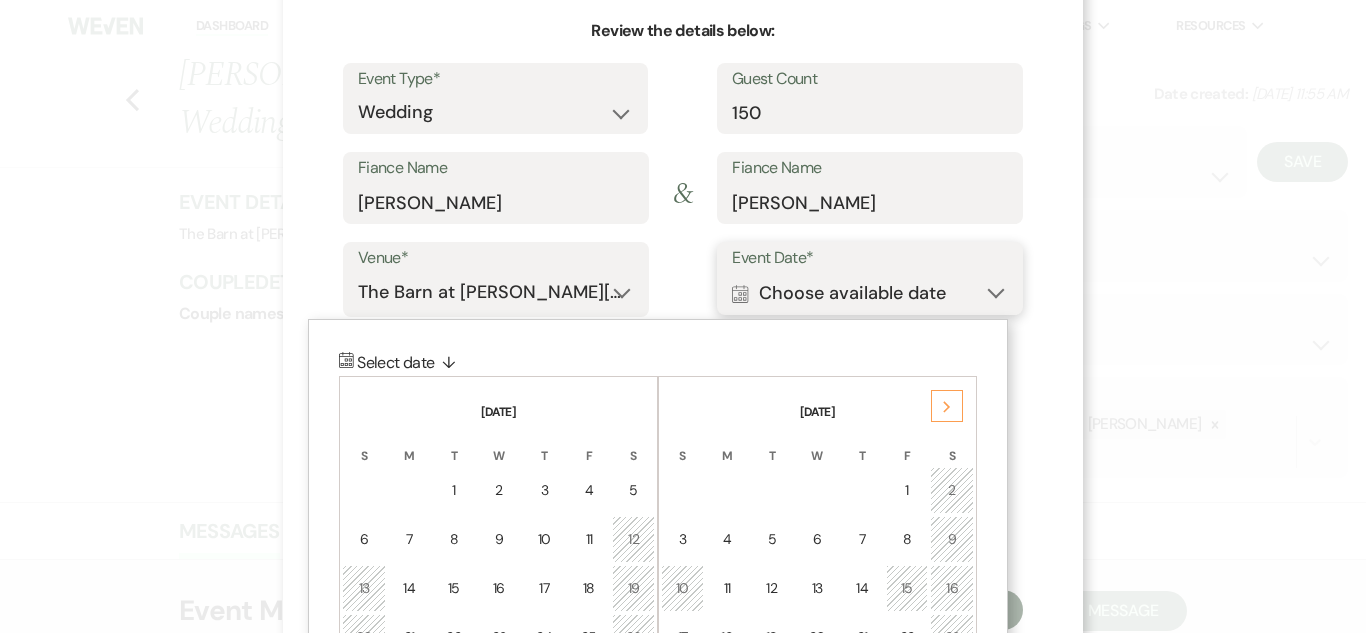 scroll, scrollTop: 250, scrollLeft: 0, axis: vertical 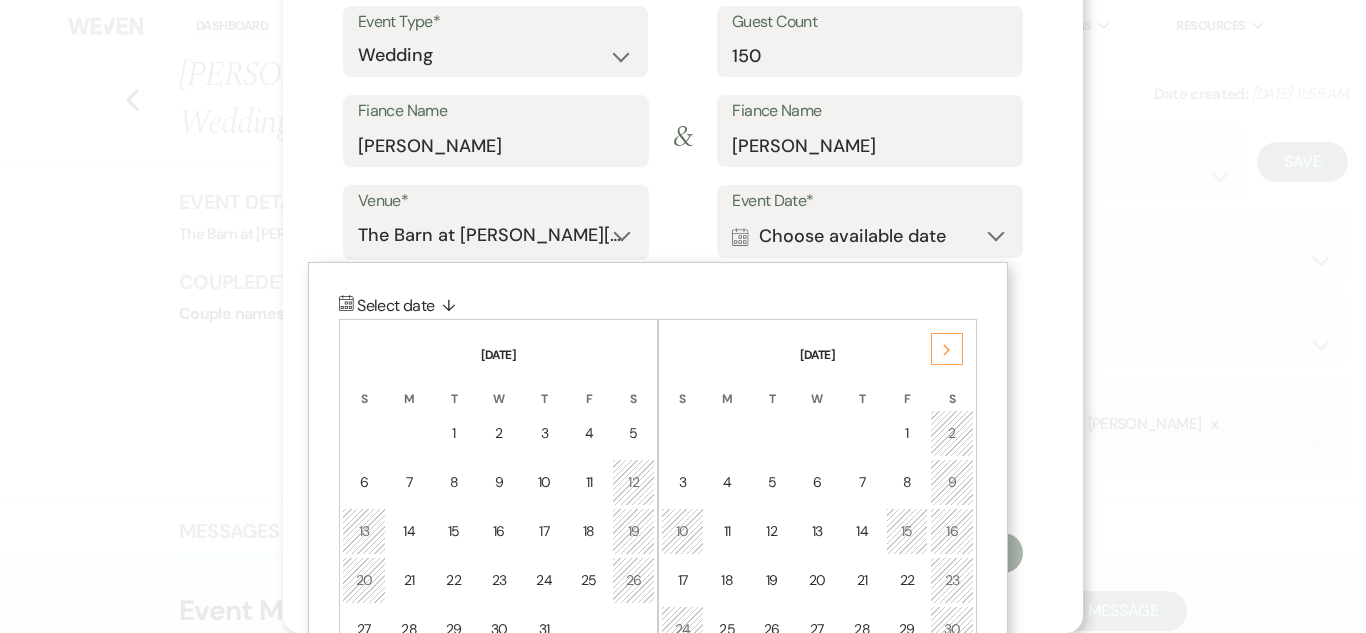 click on "Next" 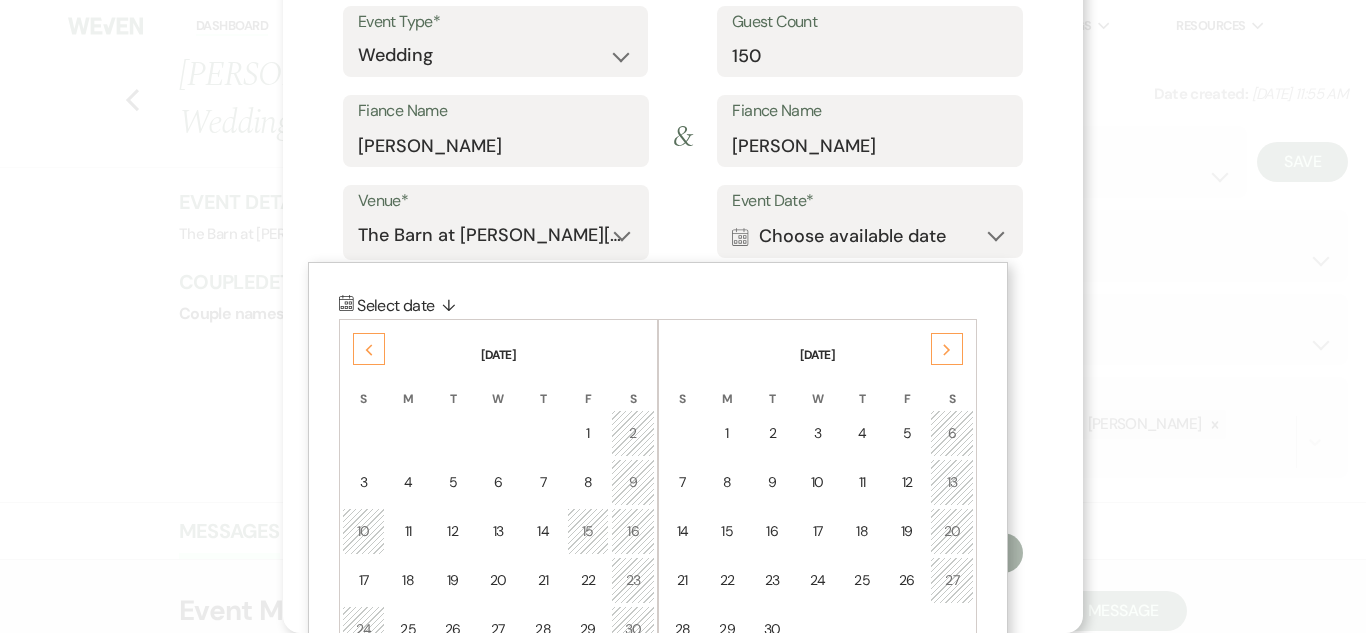 click on "Next" 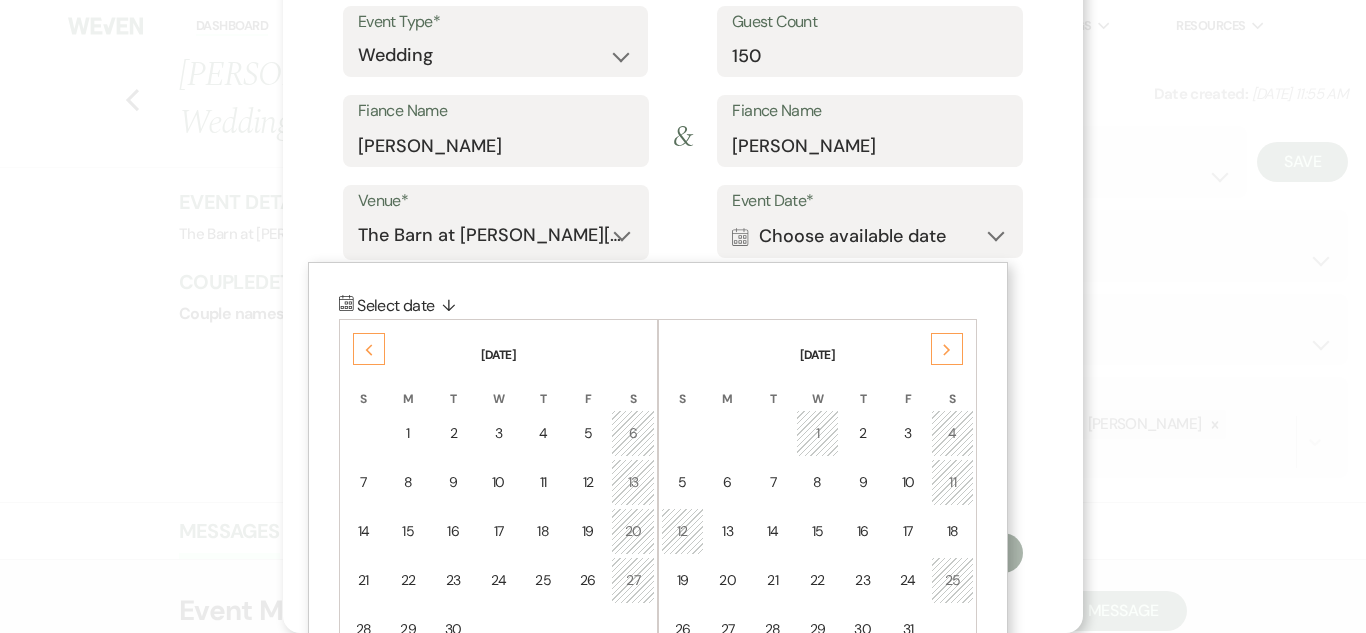 click on "Next" 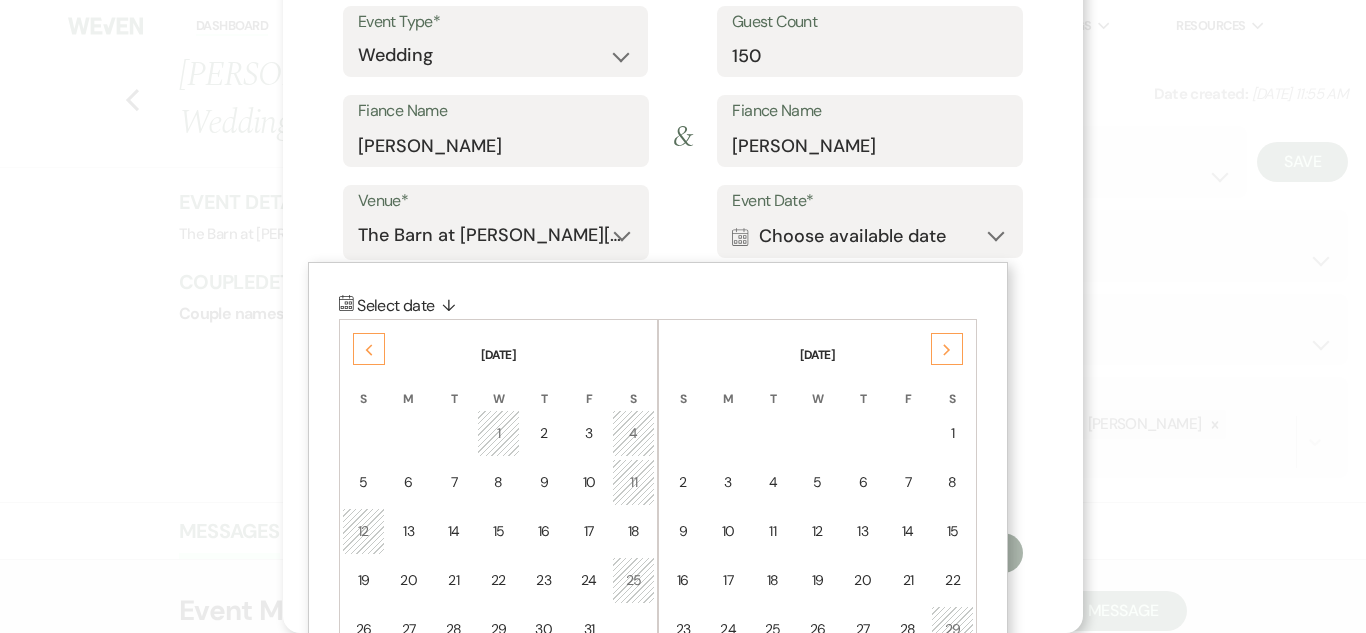click on "Next" 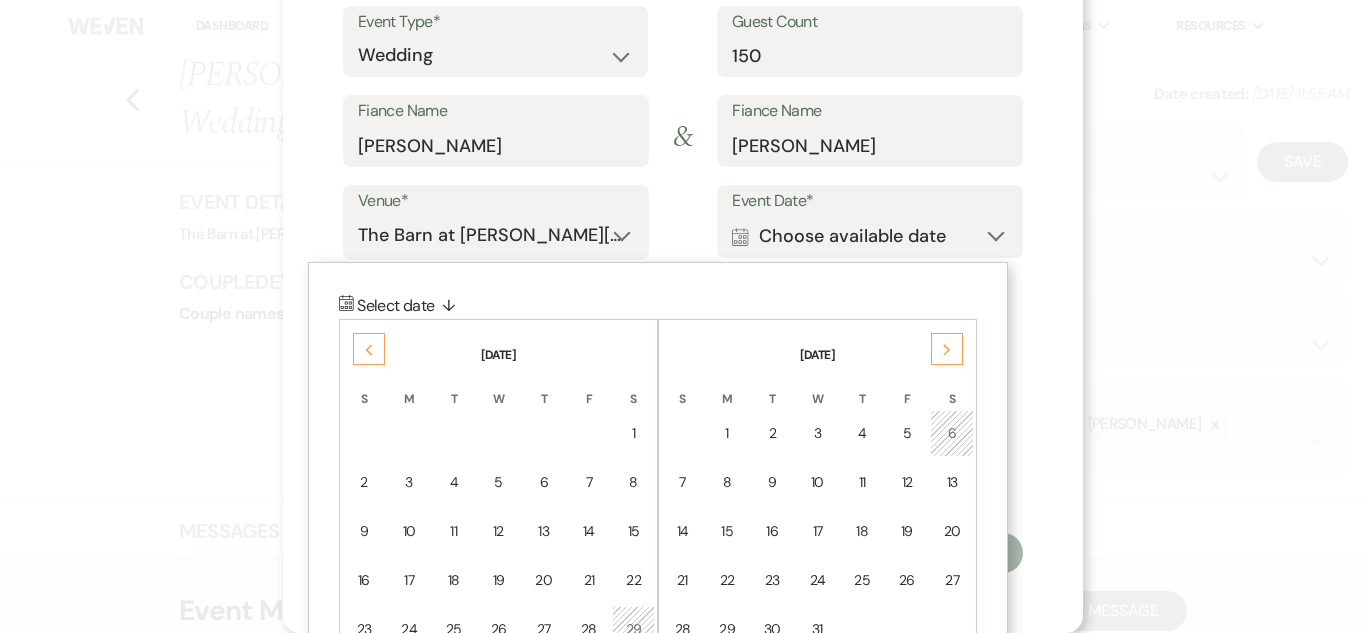 click on "Next" 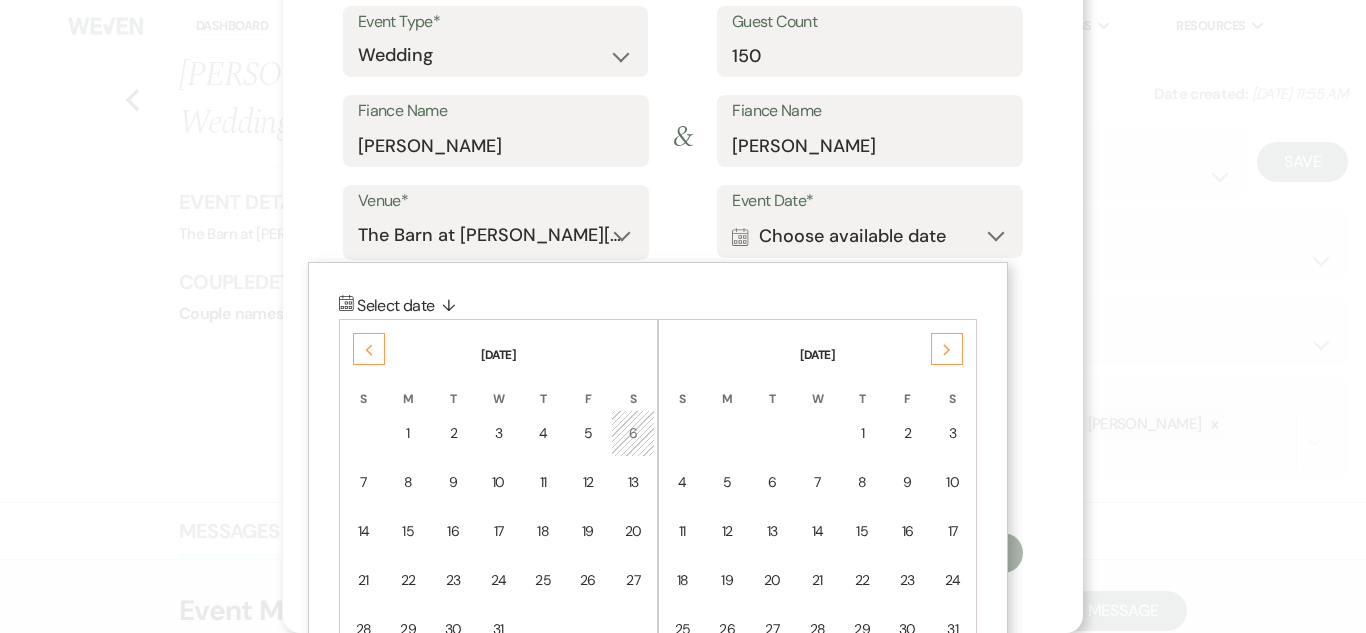 click on "Next" 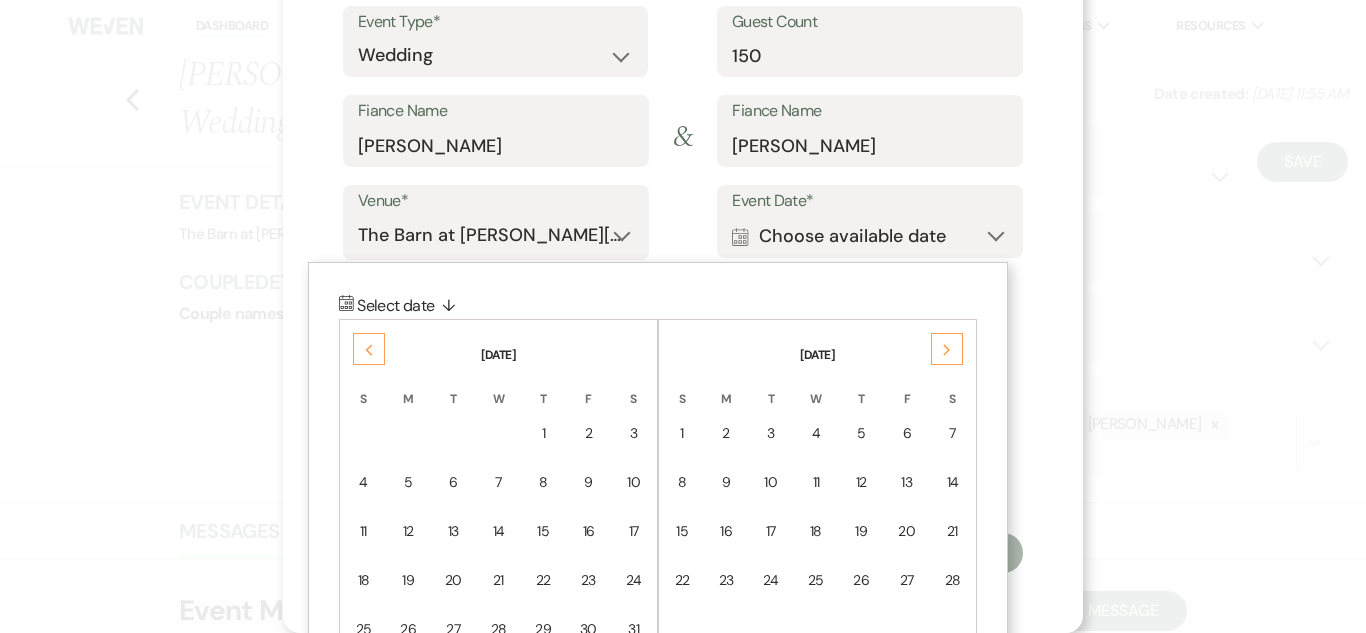 click on "Next" 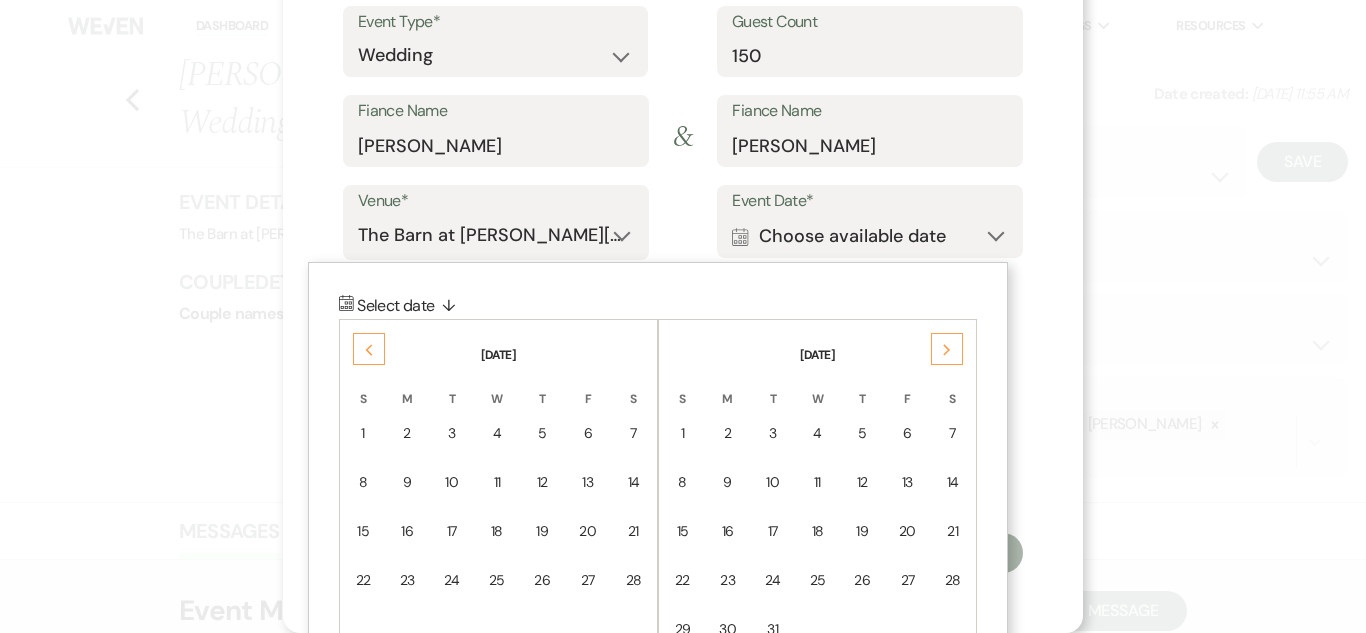 click on "Previous" at bounding box center (369, 349) 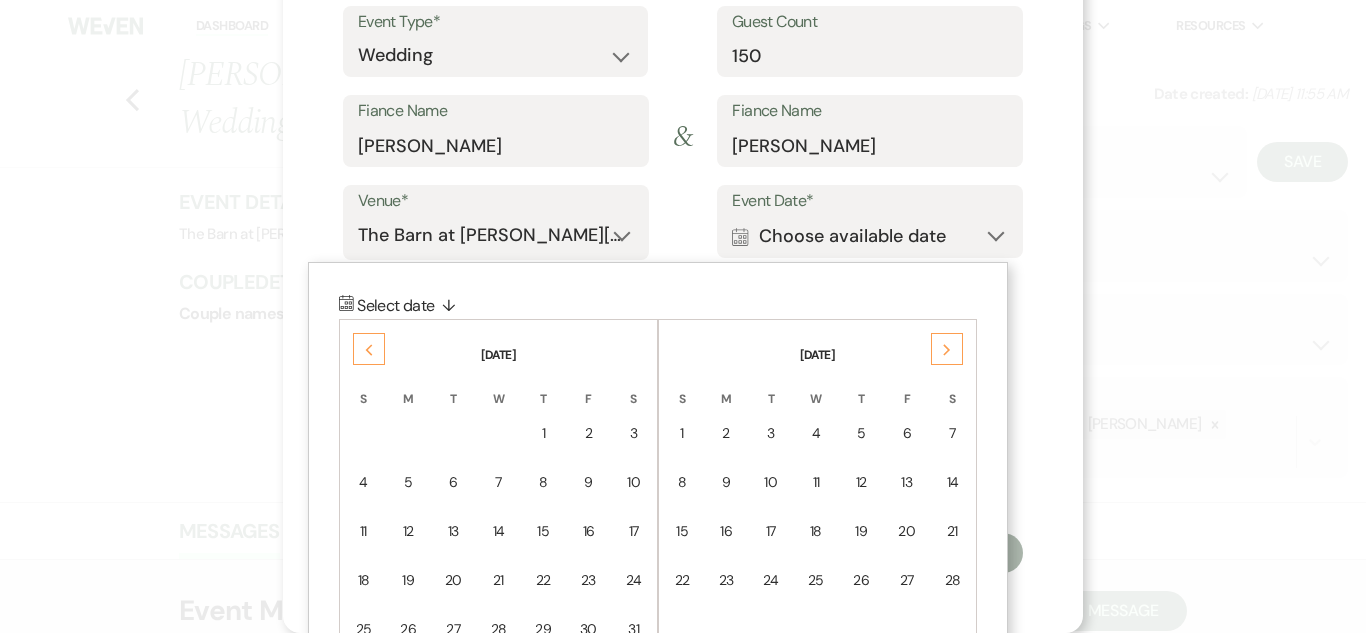 click on "Previous" at bounding box center (369, 349) 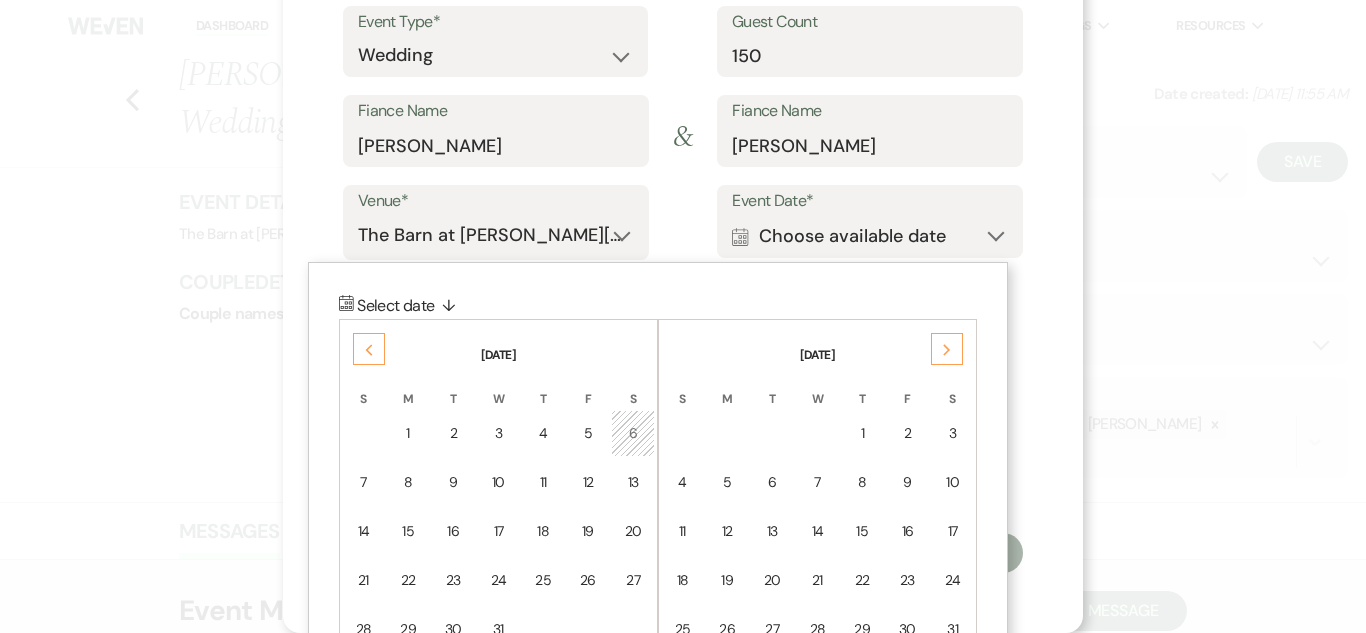 click on "Next" 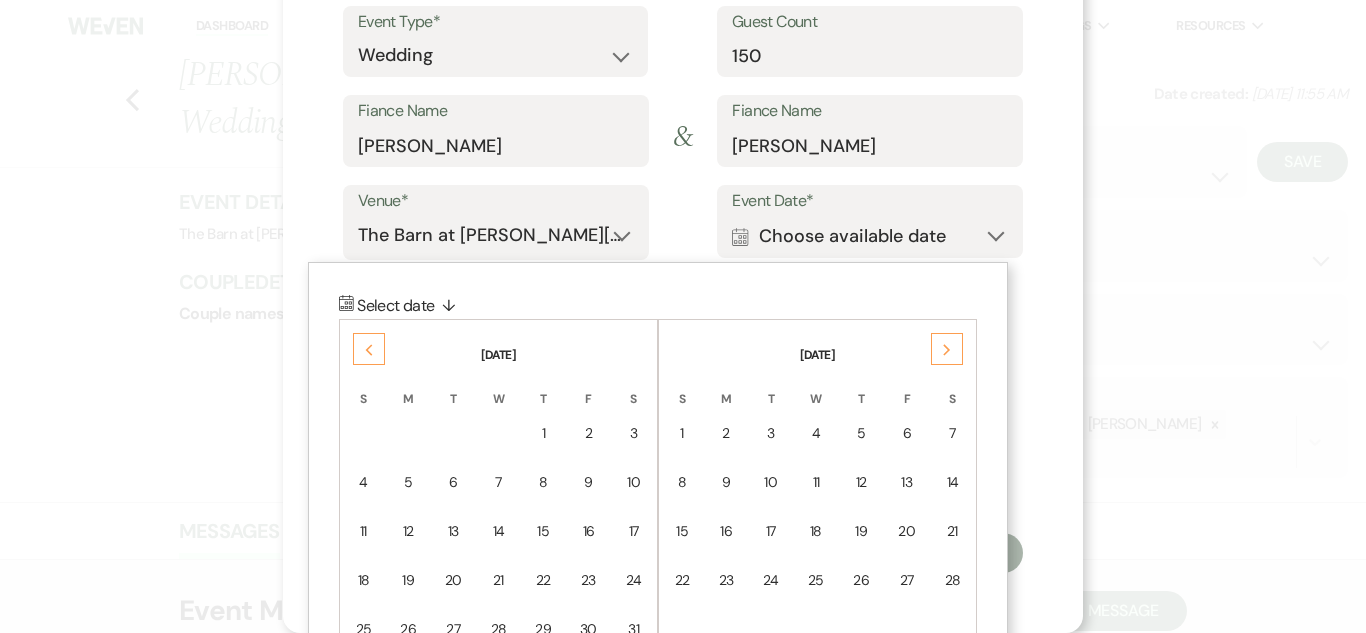 click on "Next" 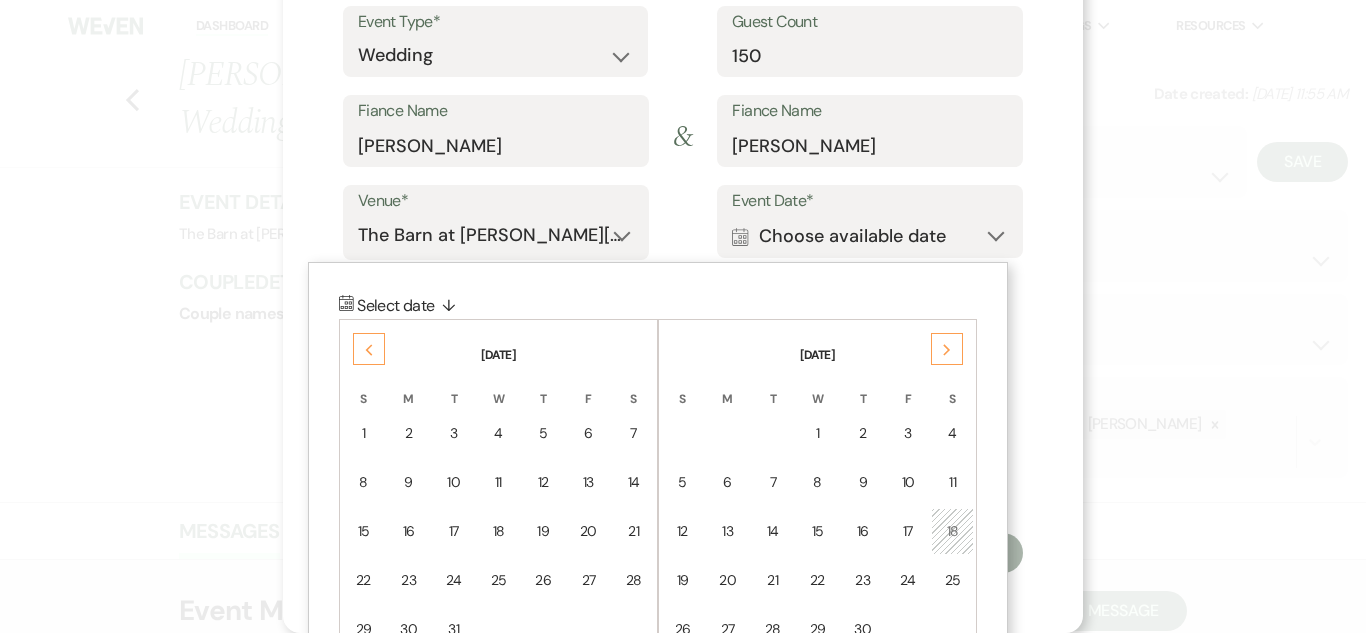 click on "Next" 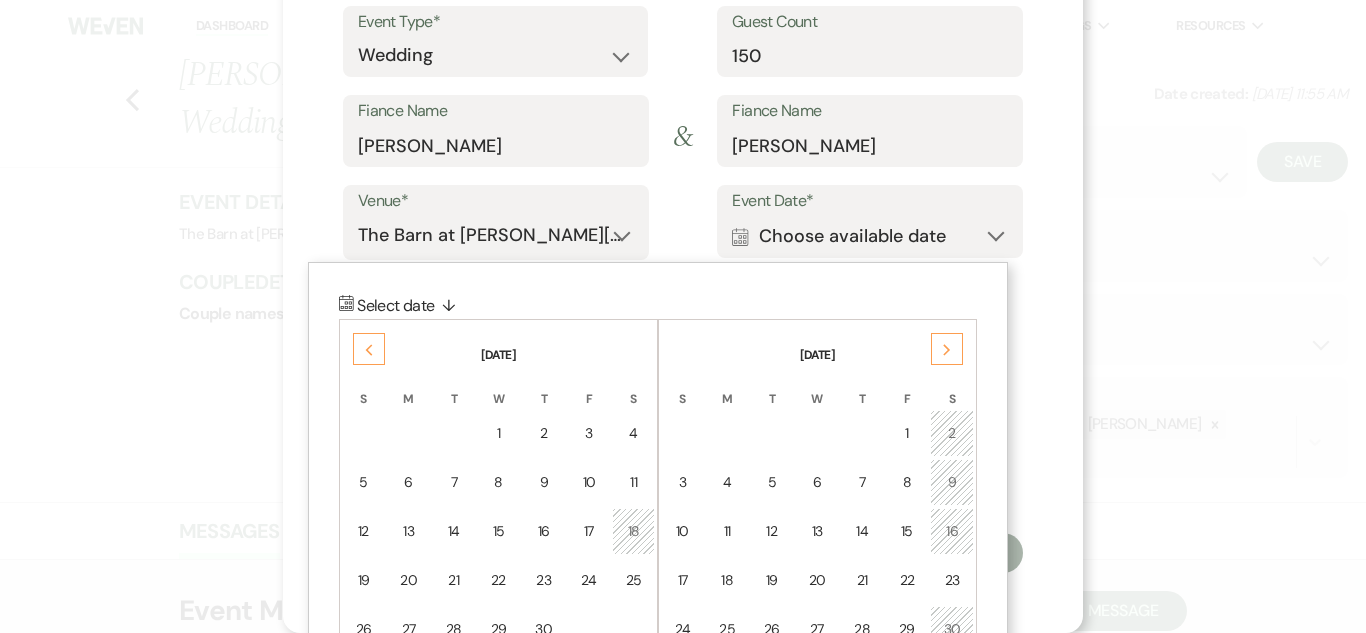click on "Next" 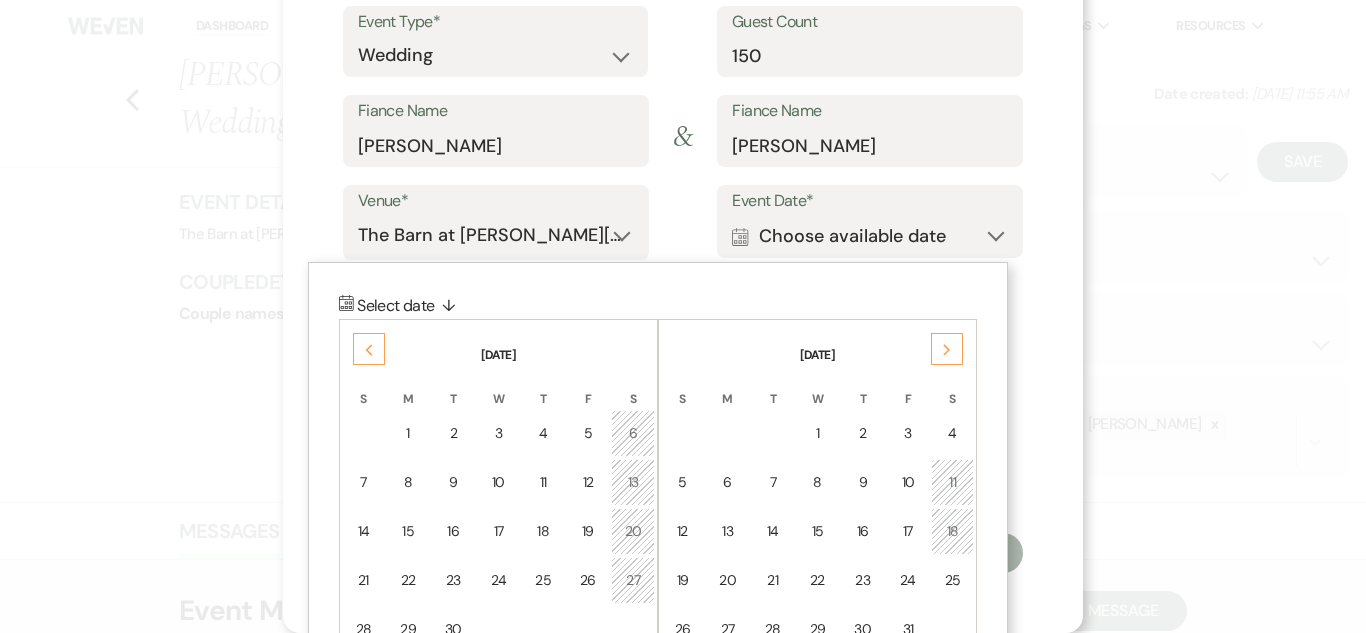 click on "Next" 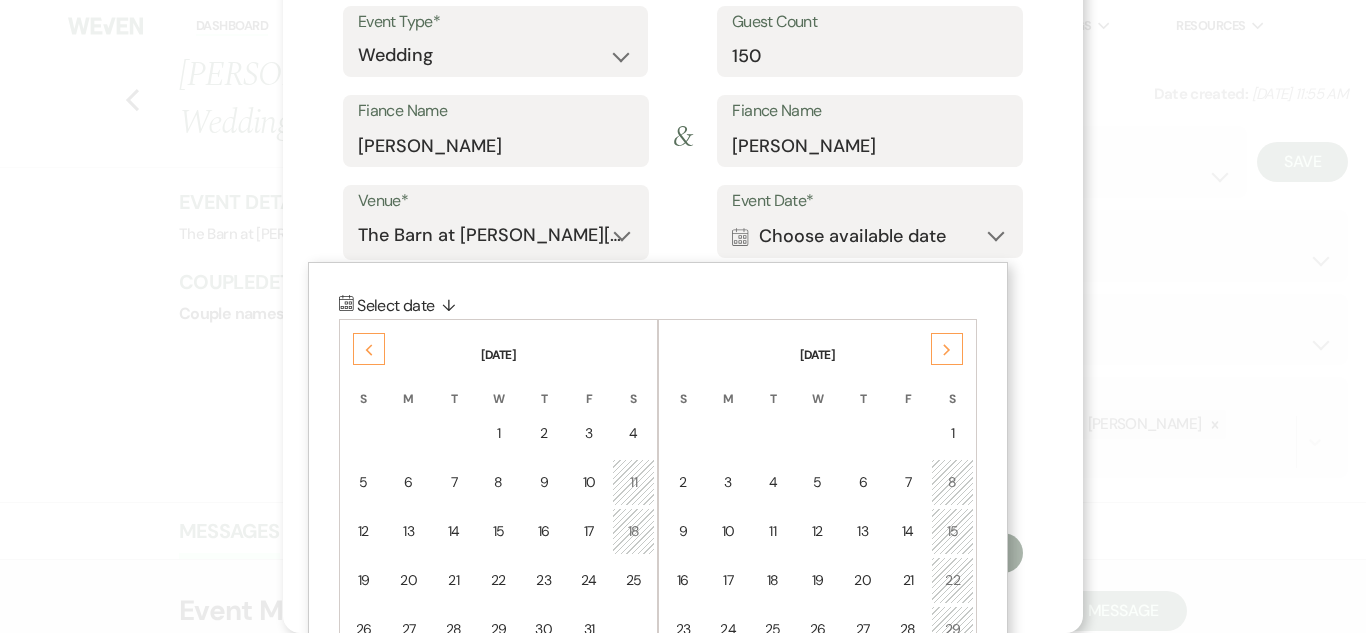 click on "Next" 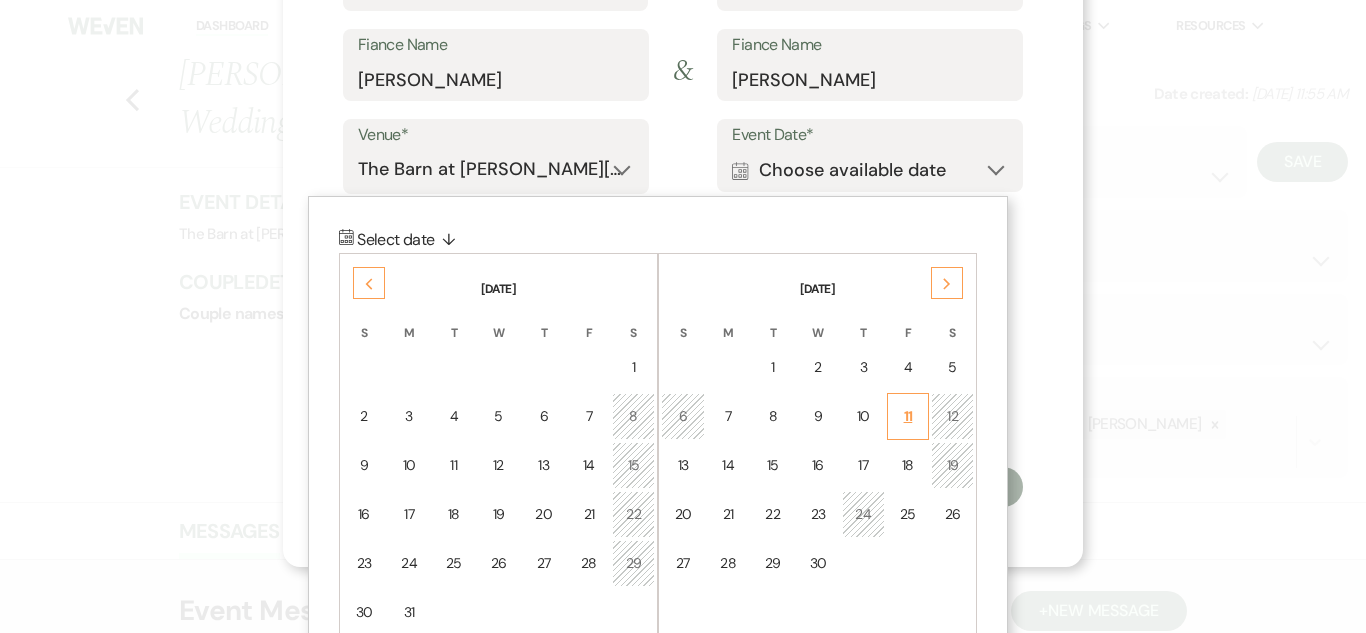 scroll, scrollTop: 350, scrollLeft: 0, axis: vertical 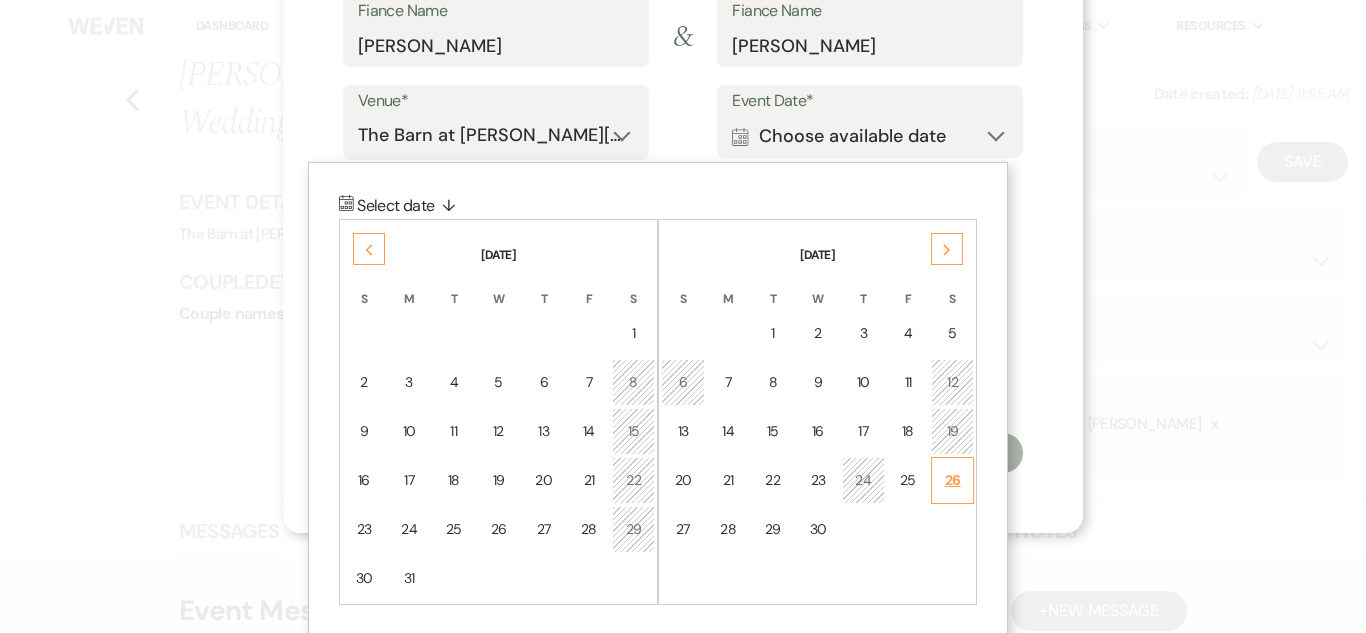 click on "26" at bounding box center [952, 480] 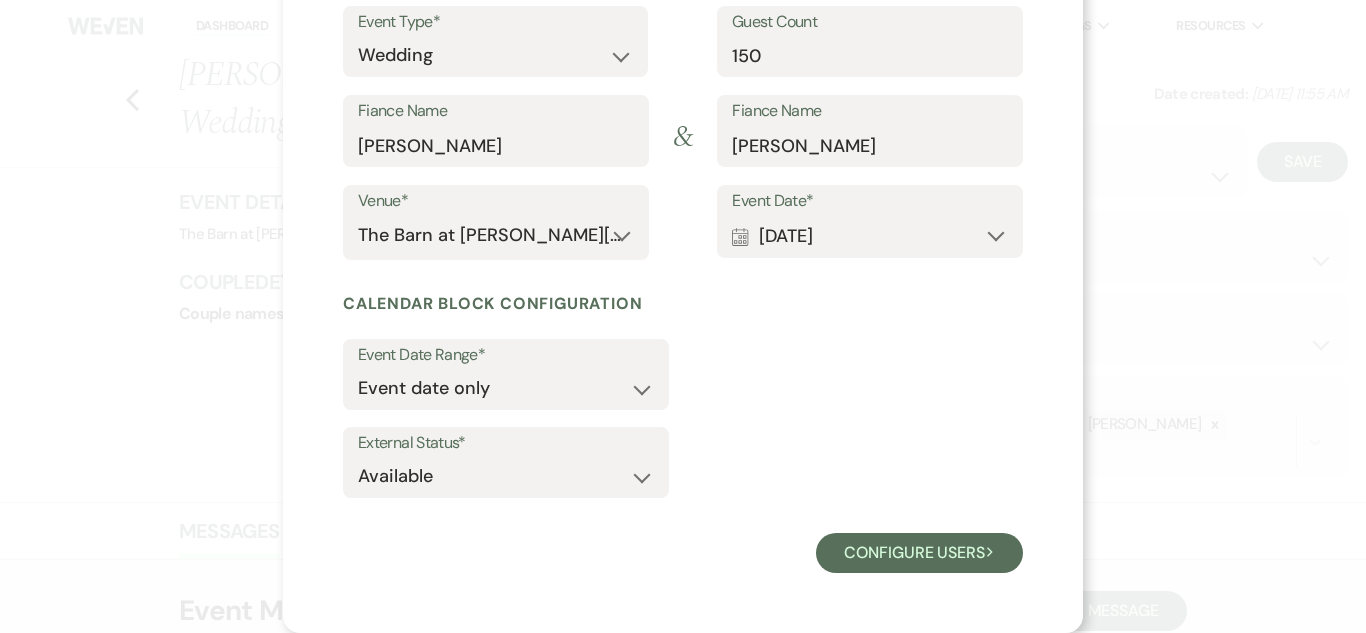 scroll, scrollTop: 250, scrollLeft: 0, axis: vertical 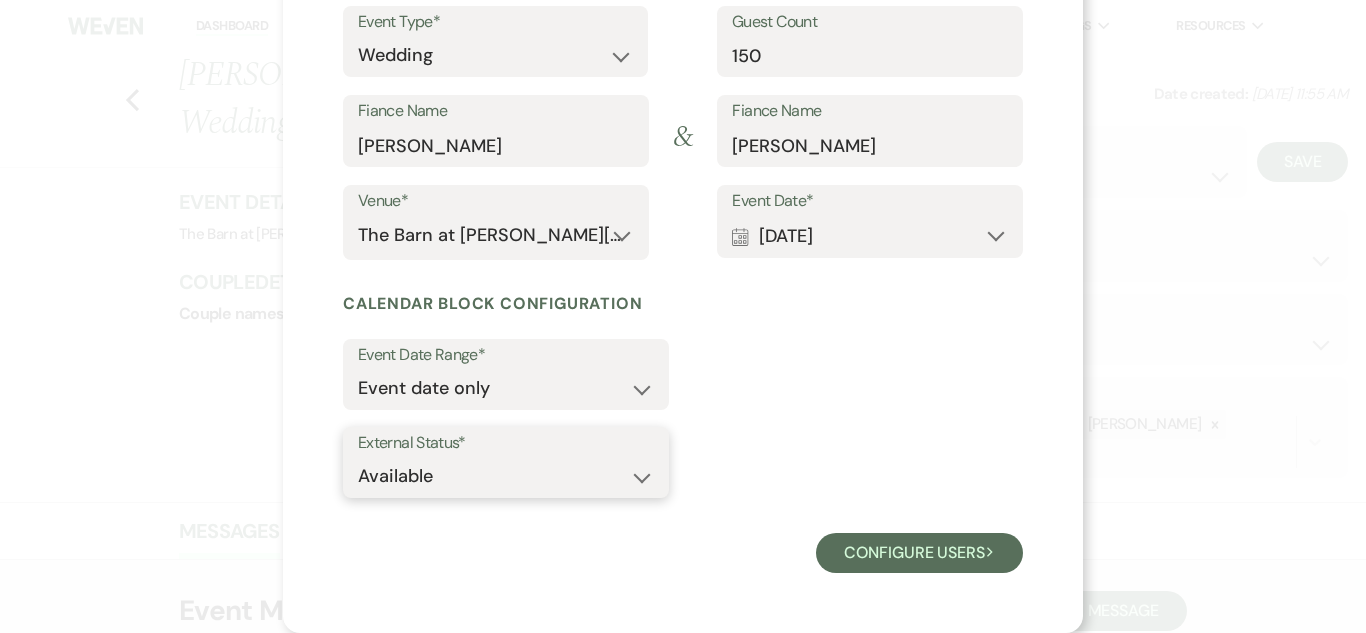 click on "Available Unavailable" at bounding box center [506, 476] 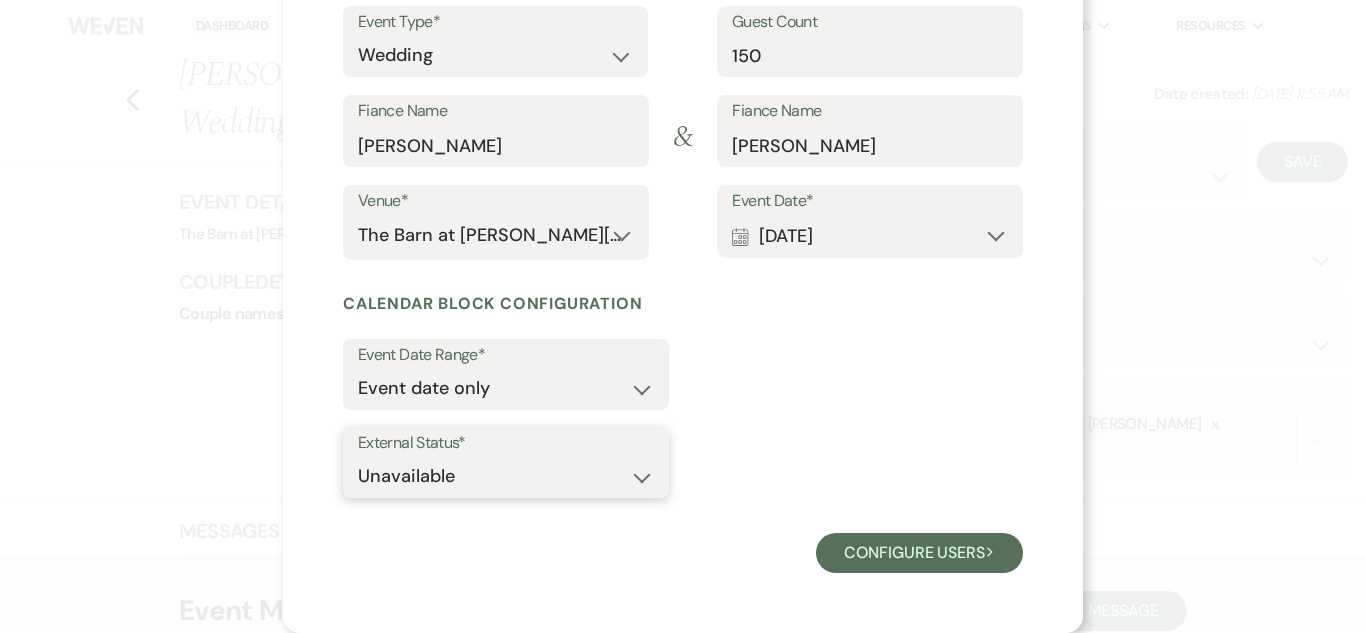 click on "Available Unavailable" at bounding box center [506, 476] 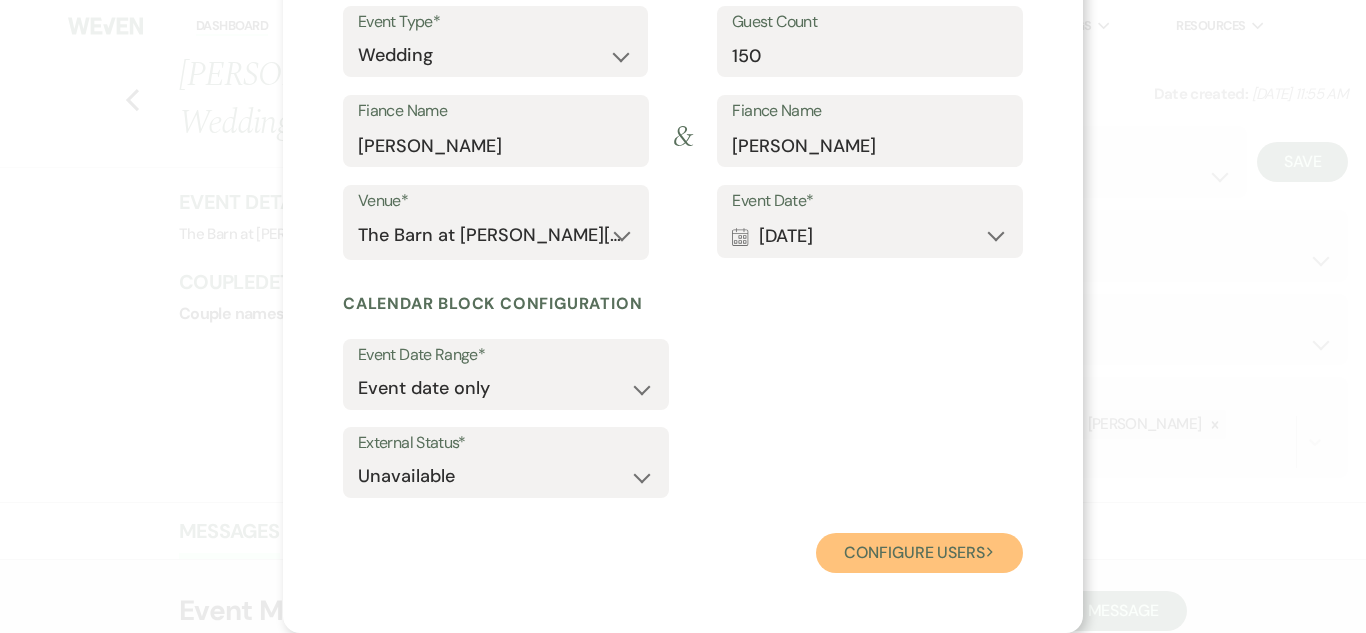 click on "Configure users  Next" at bounding box center [919, 553] 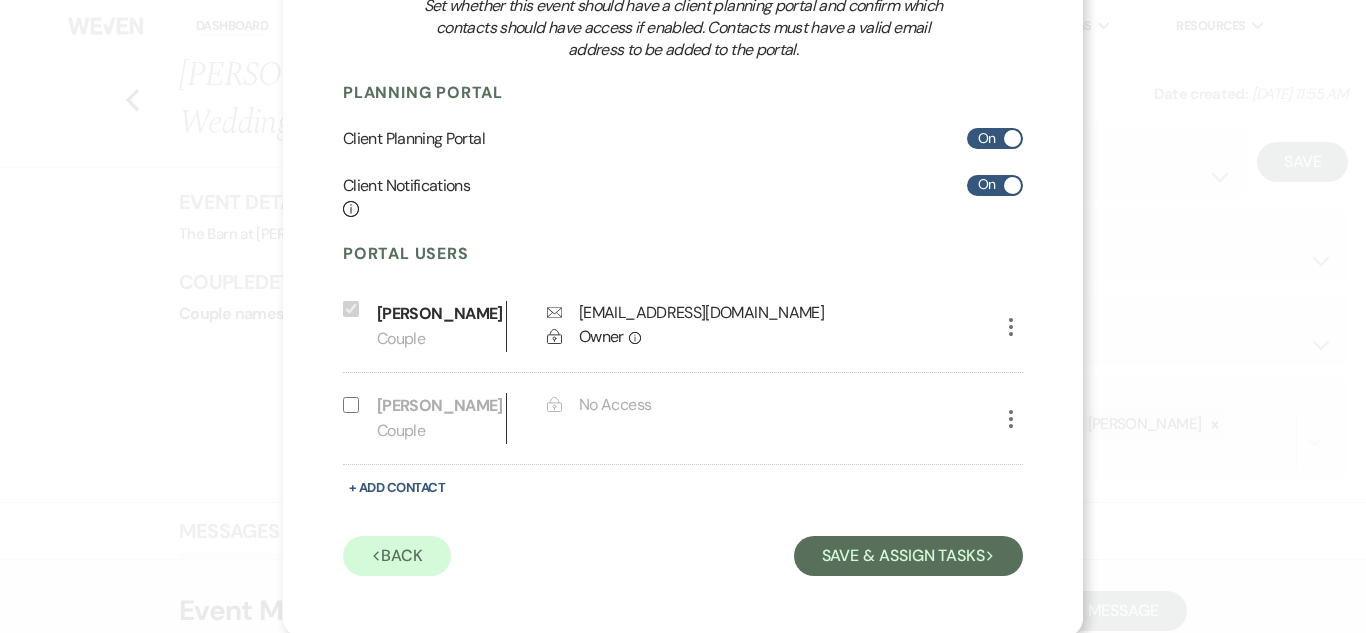 scroll, scrollTop: 264, scrollLeft: 0, axis: vertical 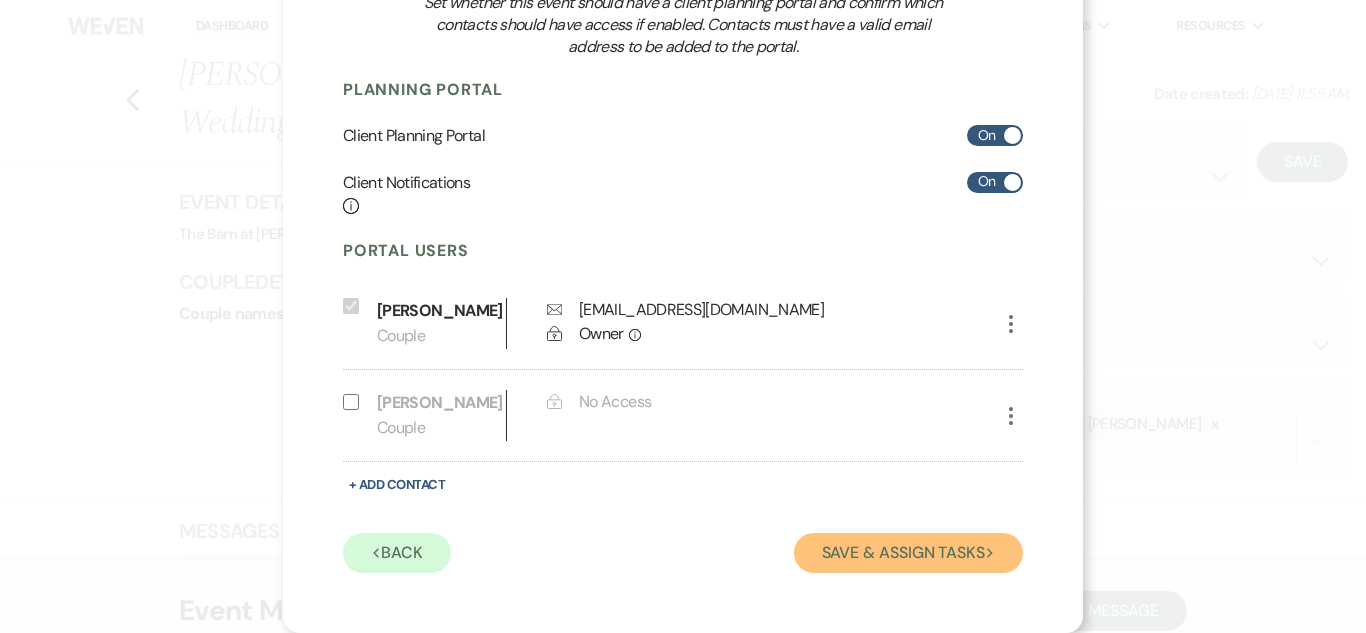 click on "Save & Assign Tasks  Next" at bounding box center (908, 553) 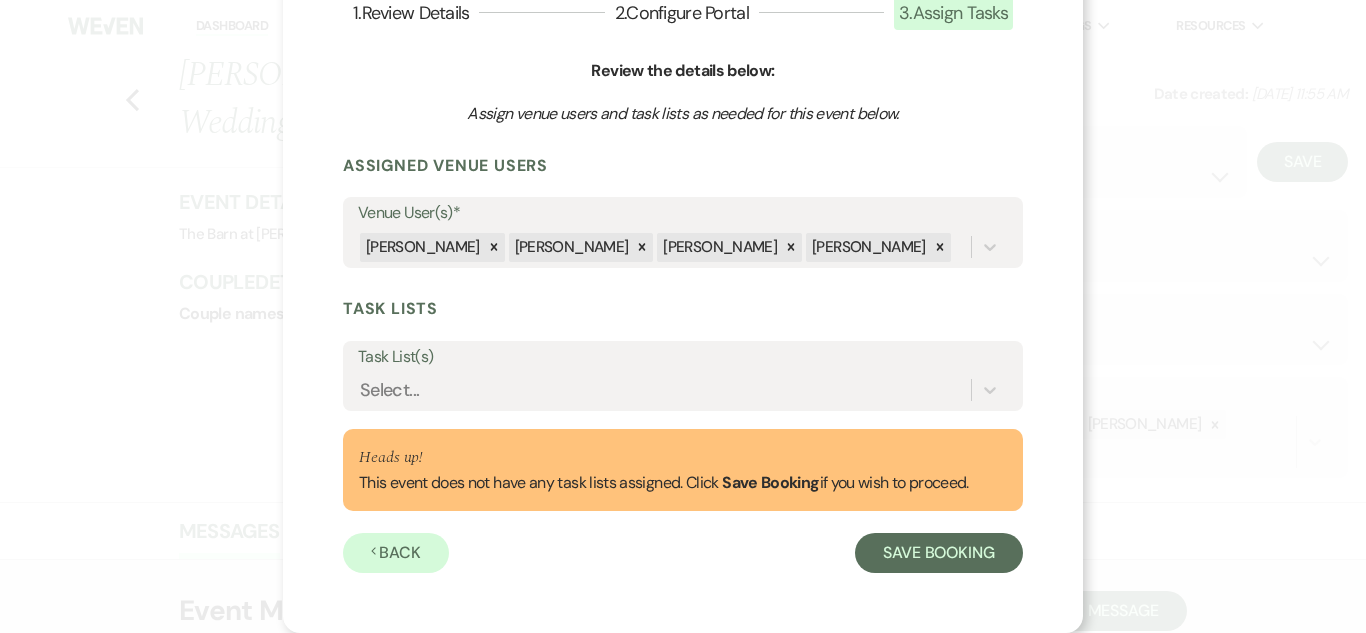 scroll, scrollTop: 153, scrollLeft: 0, axis: vertical 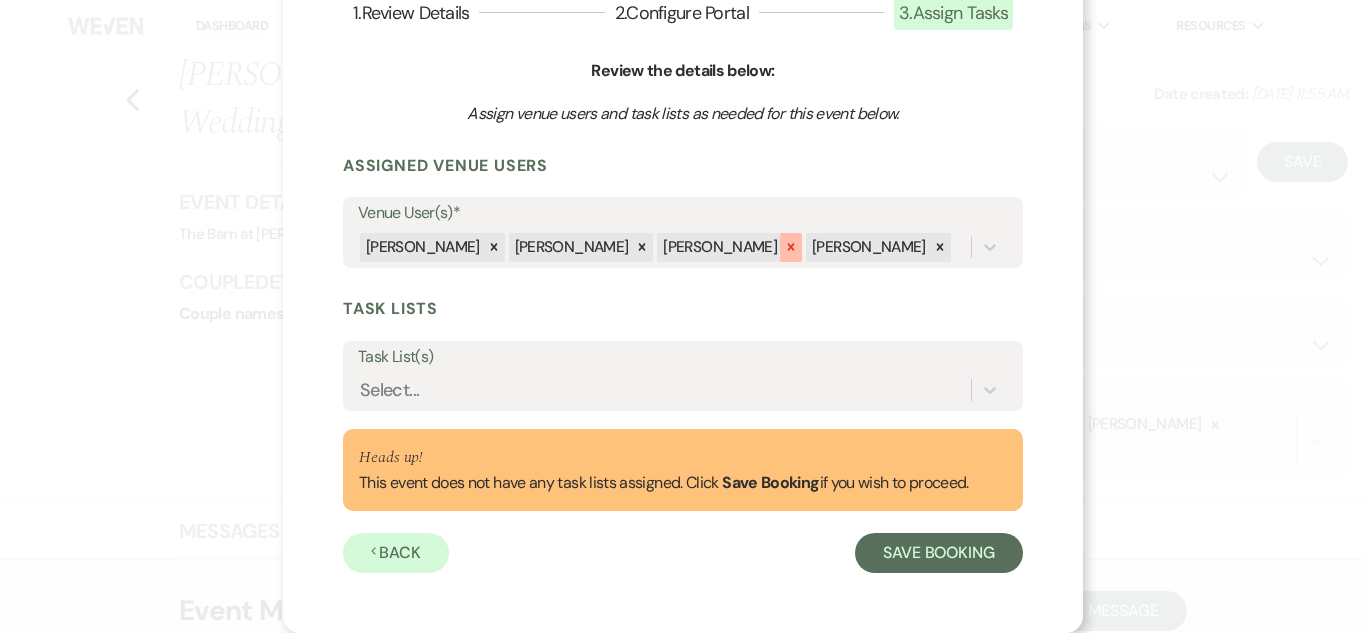 click 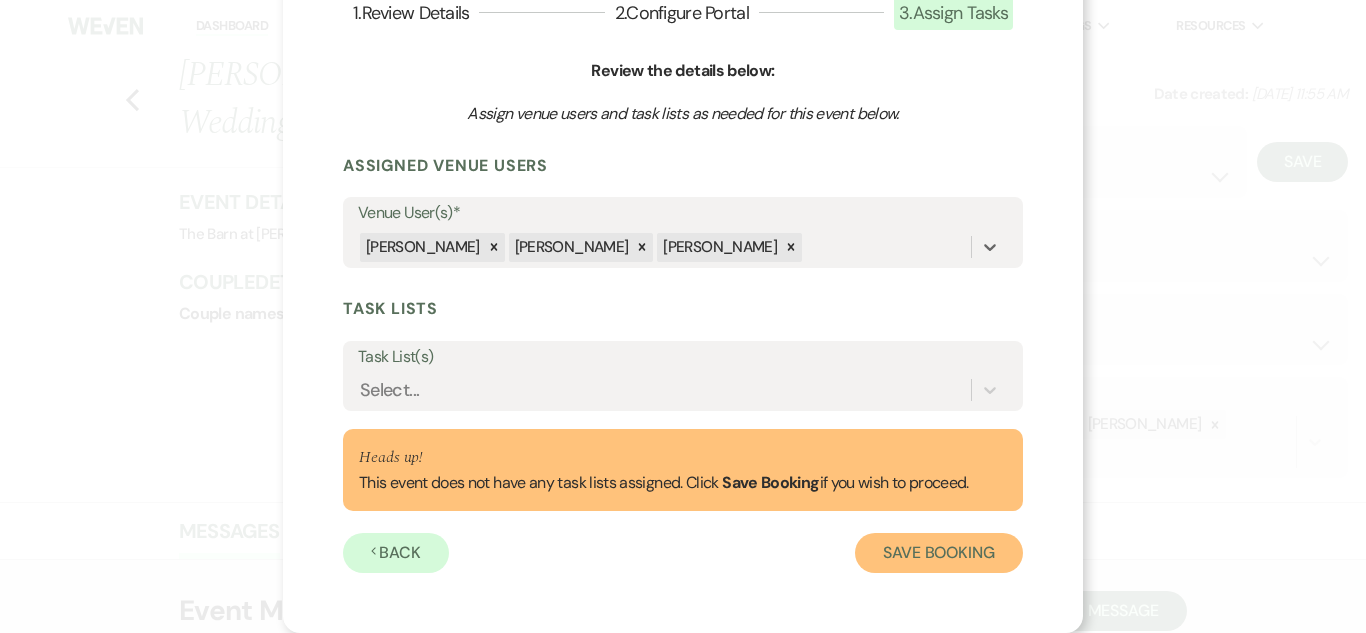 click on "Save Booking" at bounding box center [939, 553] 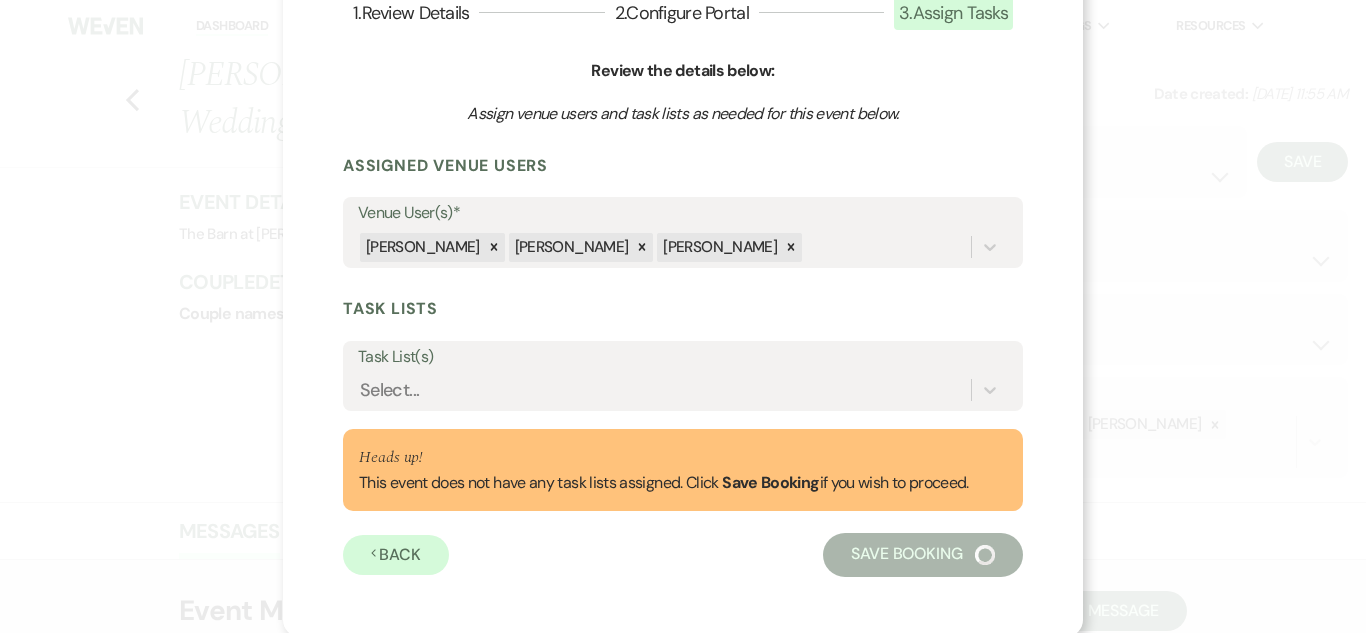 select on "14" 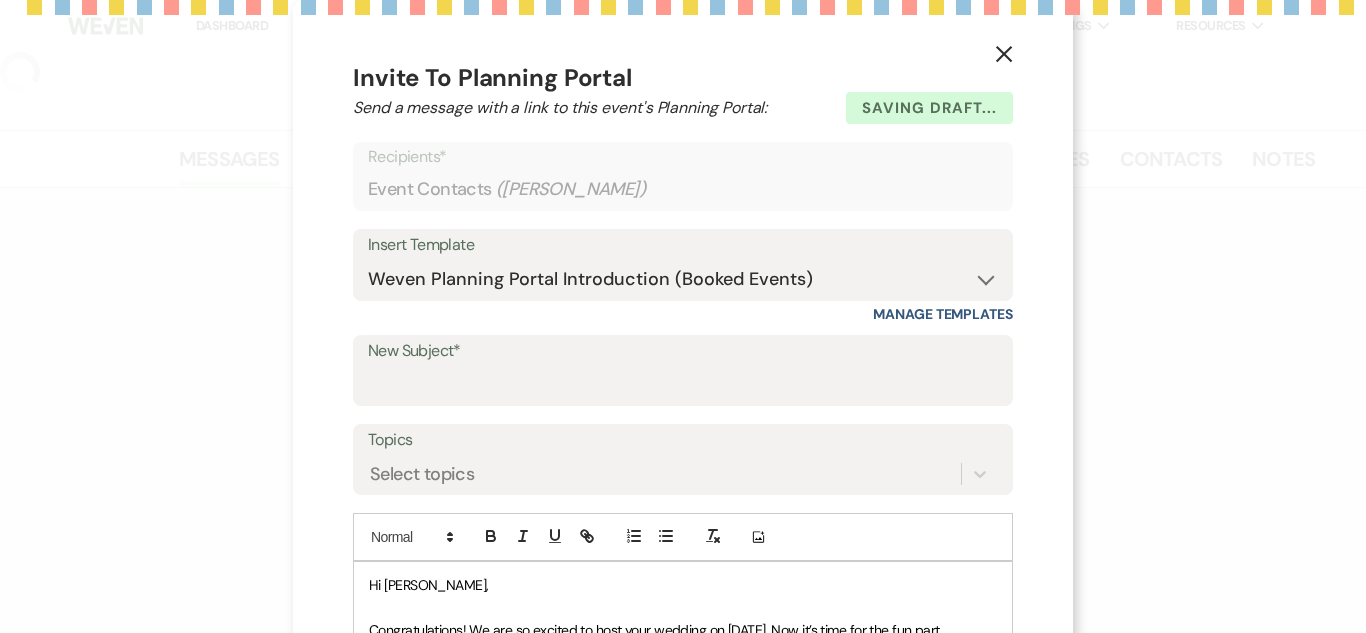 select on "5" 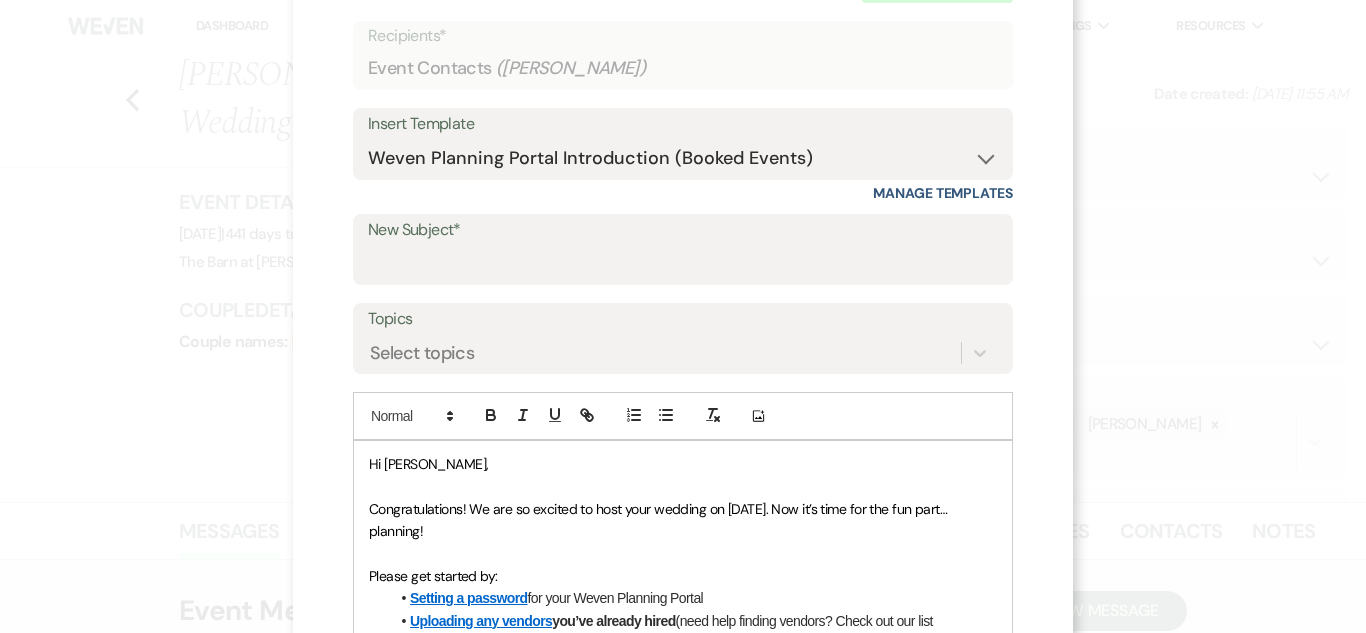 scroll, scrollTop: 65, scrollLeft: 0, axis: vertical 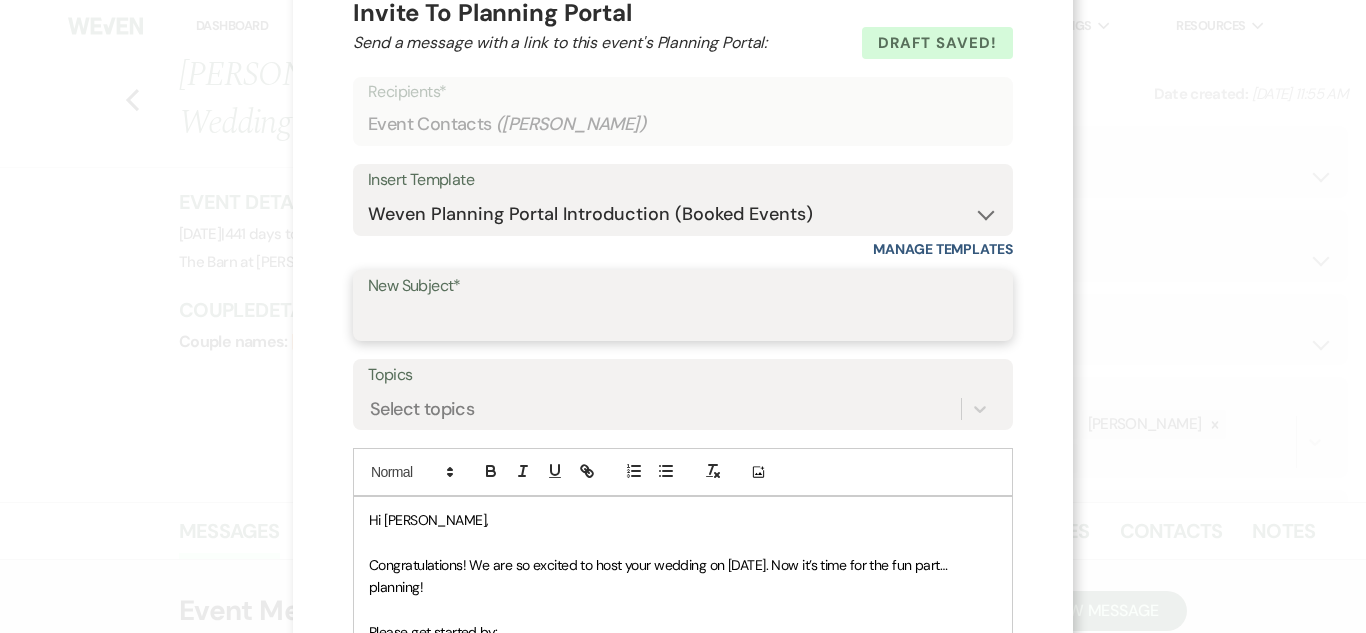 click on "New Subject*" at bounding box center [683, 319] 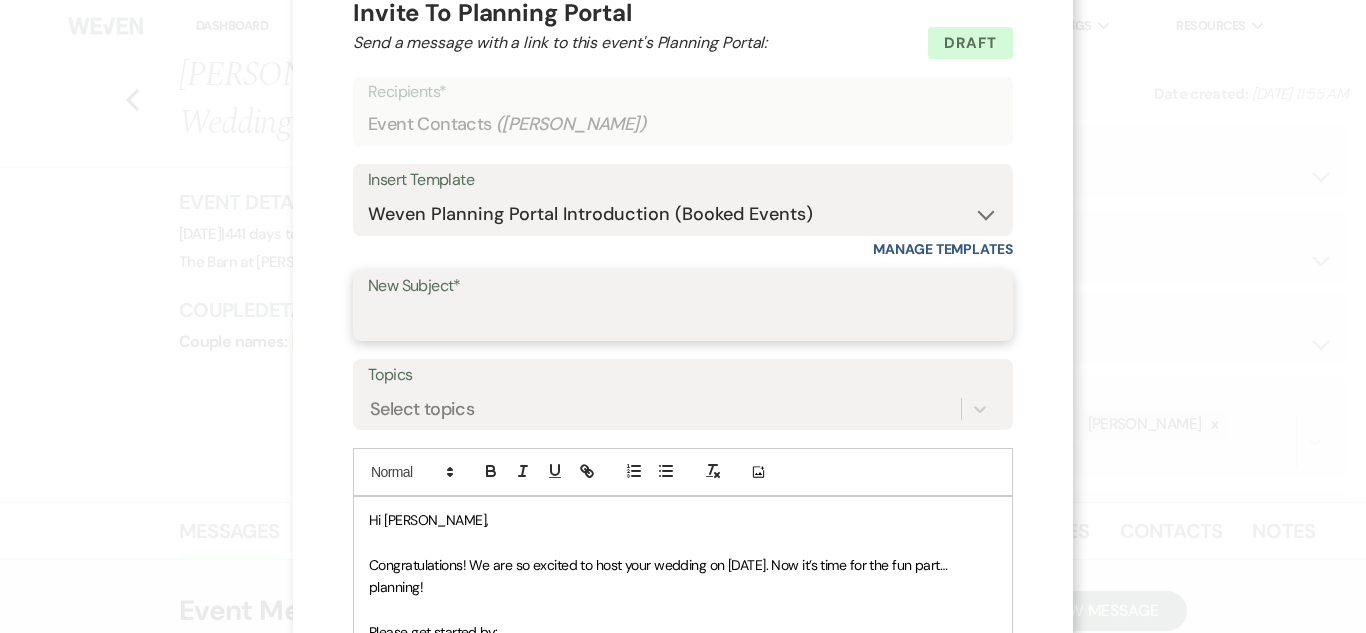 type on "Weven Planning Portal" 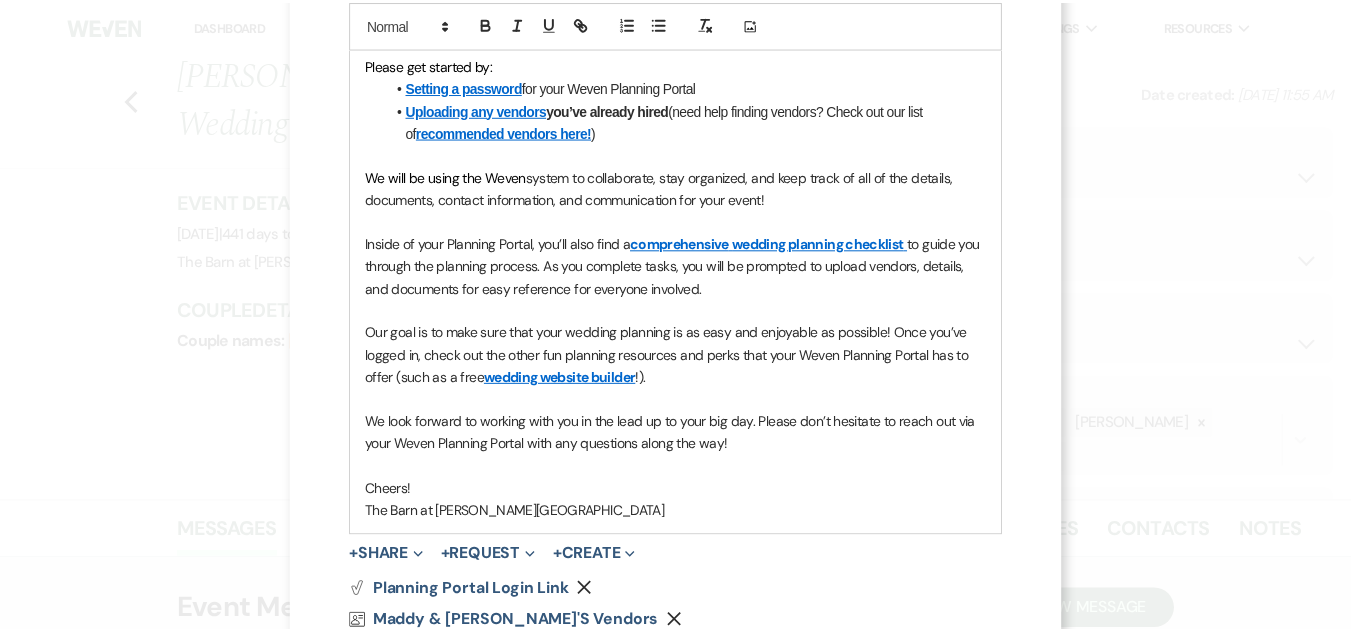scroll, scrollTop: 765, scrollLeft: 0, axis: vertical 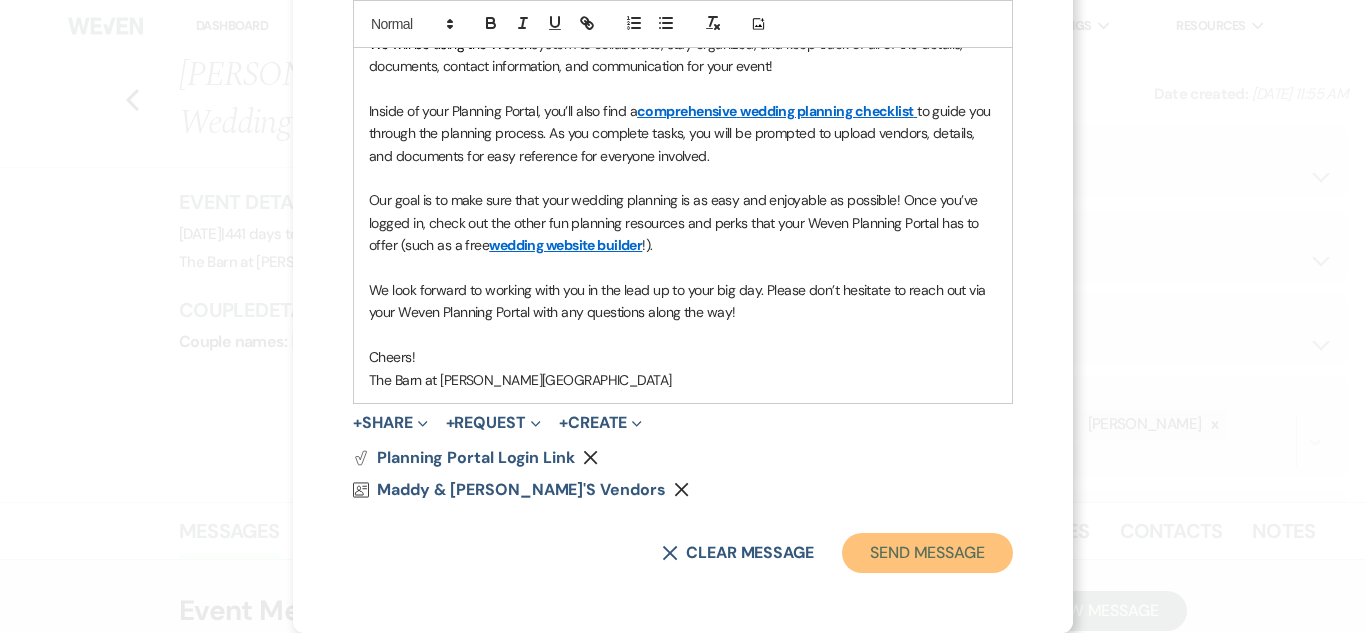 click on "Send Message" at bounding box center [927, 553] 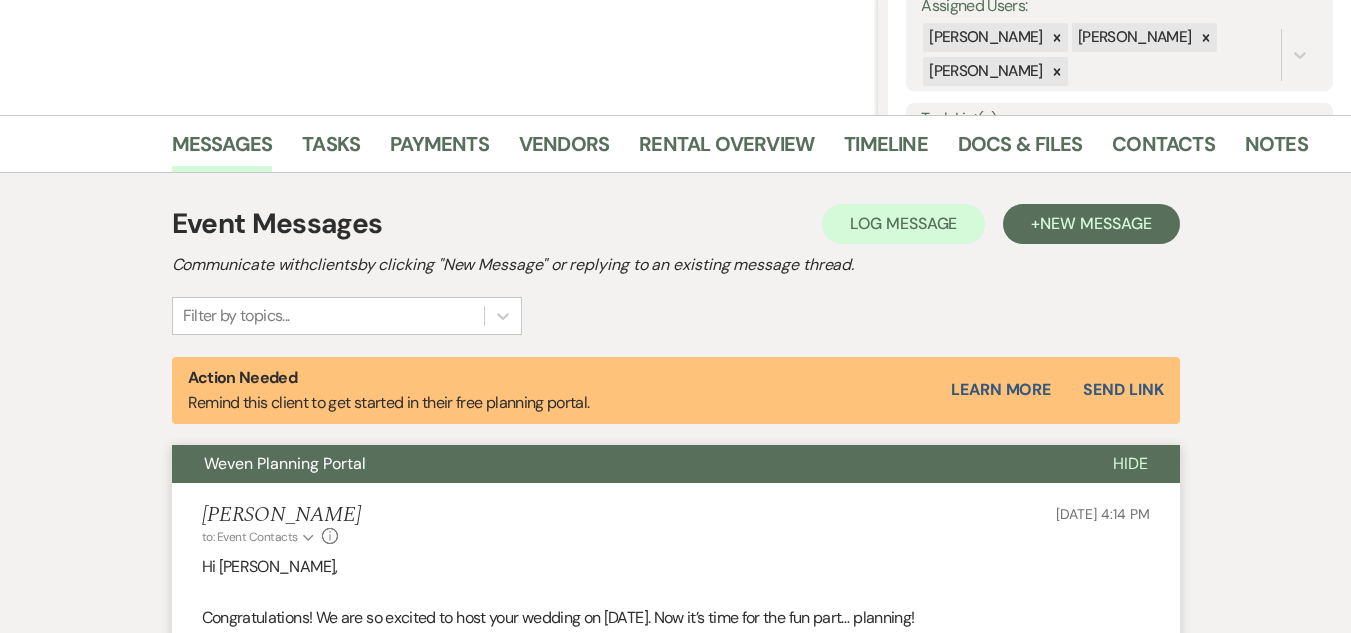 scroll, scrollTop: 400, scrollLeft: 0, axis: vertical 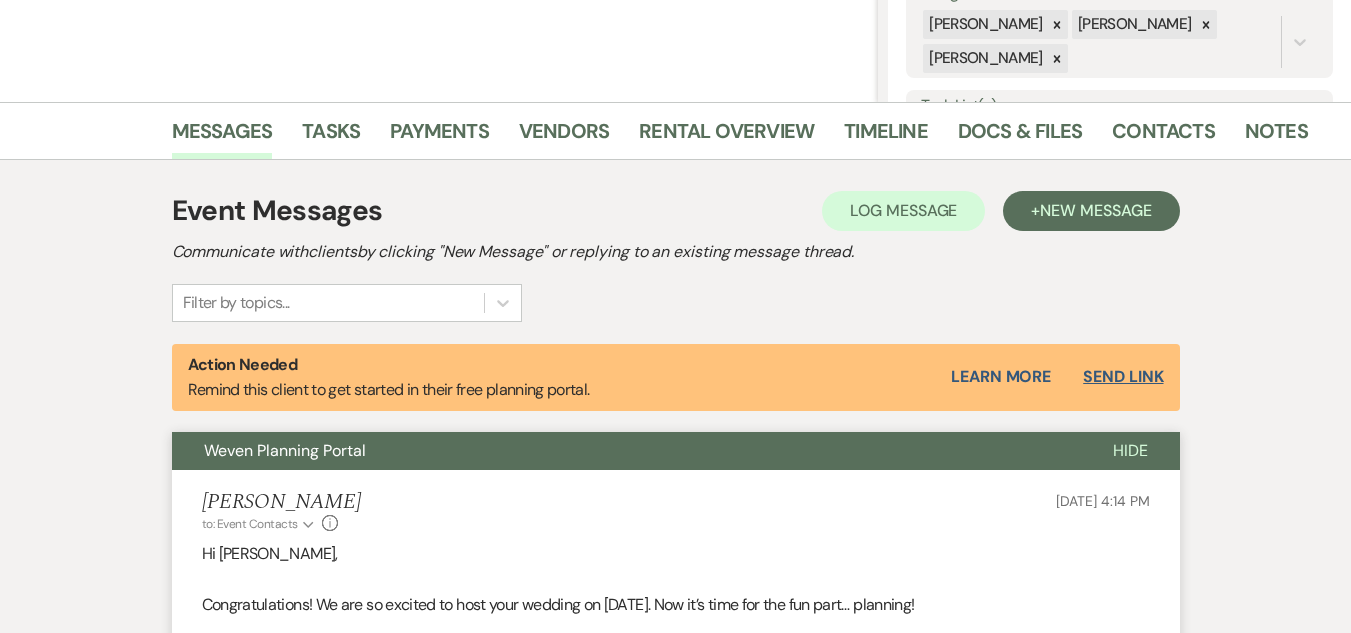 click on "Send Link" at bounding box center (1123, 377) 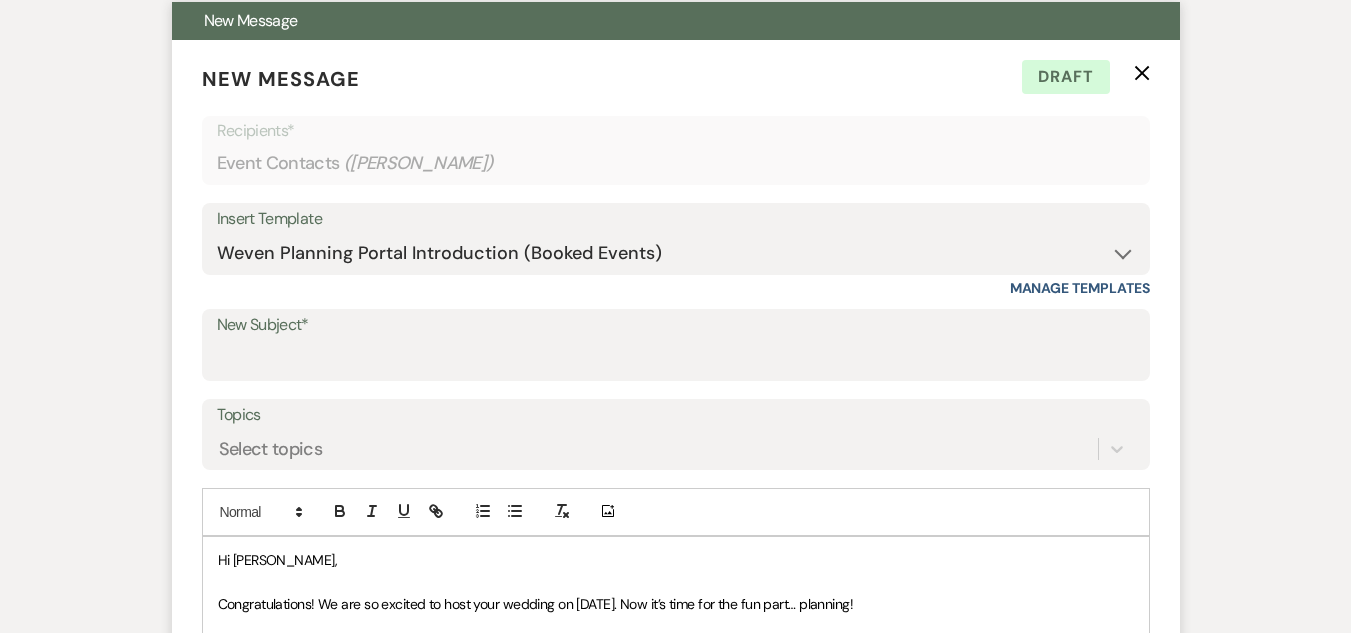 scroll, scrollTop: 658, scrollLeft: 0, axis: vertical 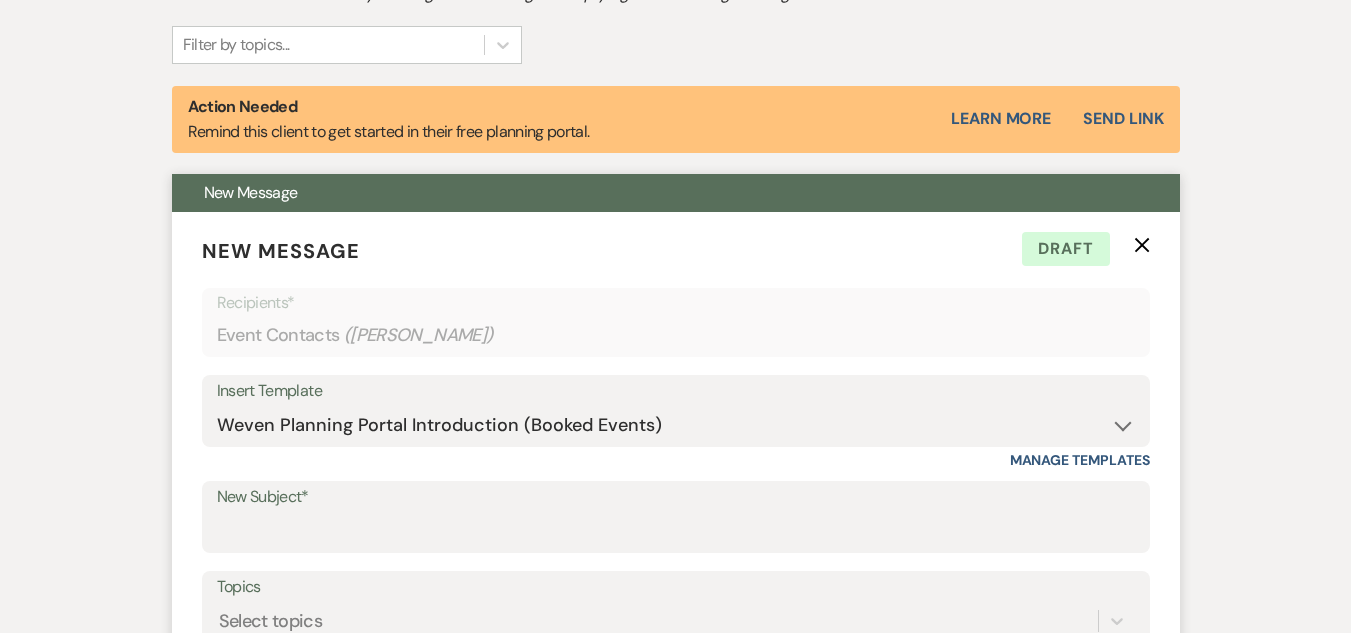click 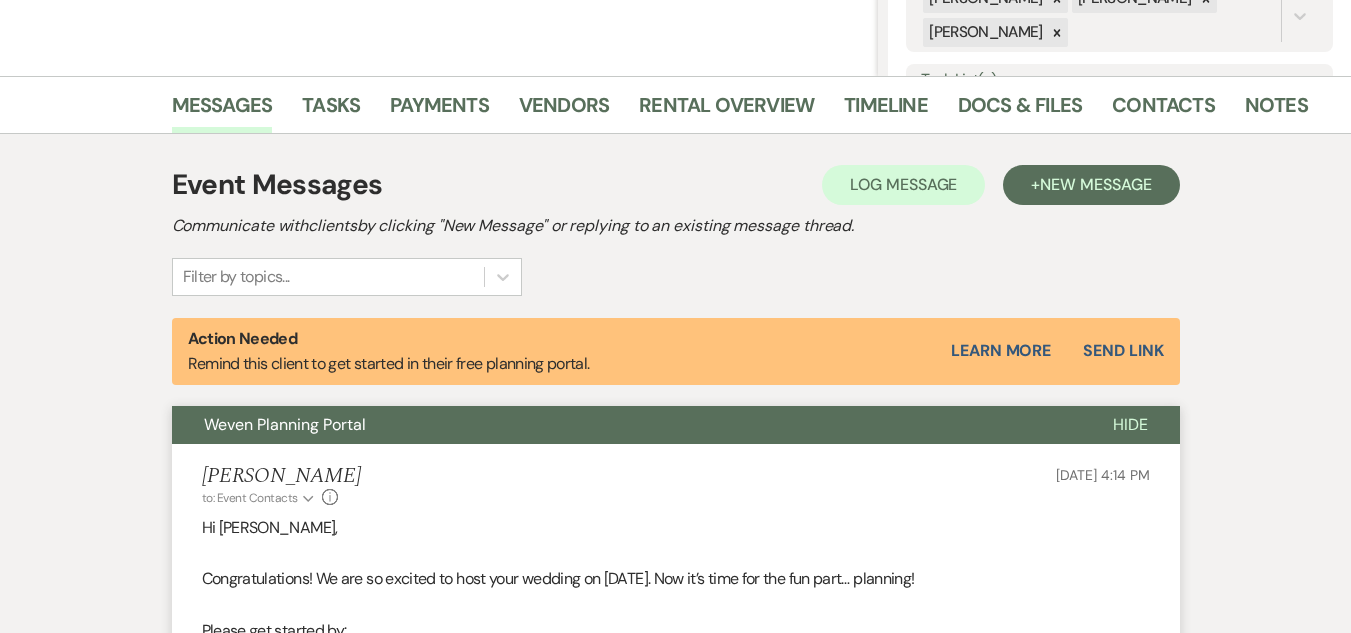 scroll, scrollTop: 358, scrollLeft: 0, axis: vertical 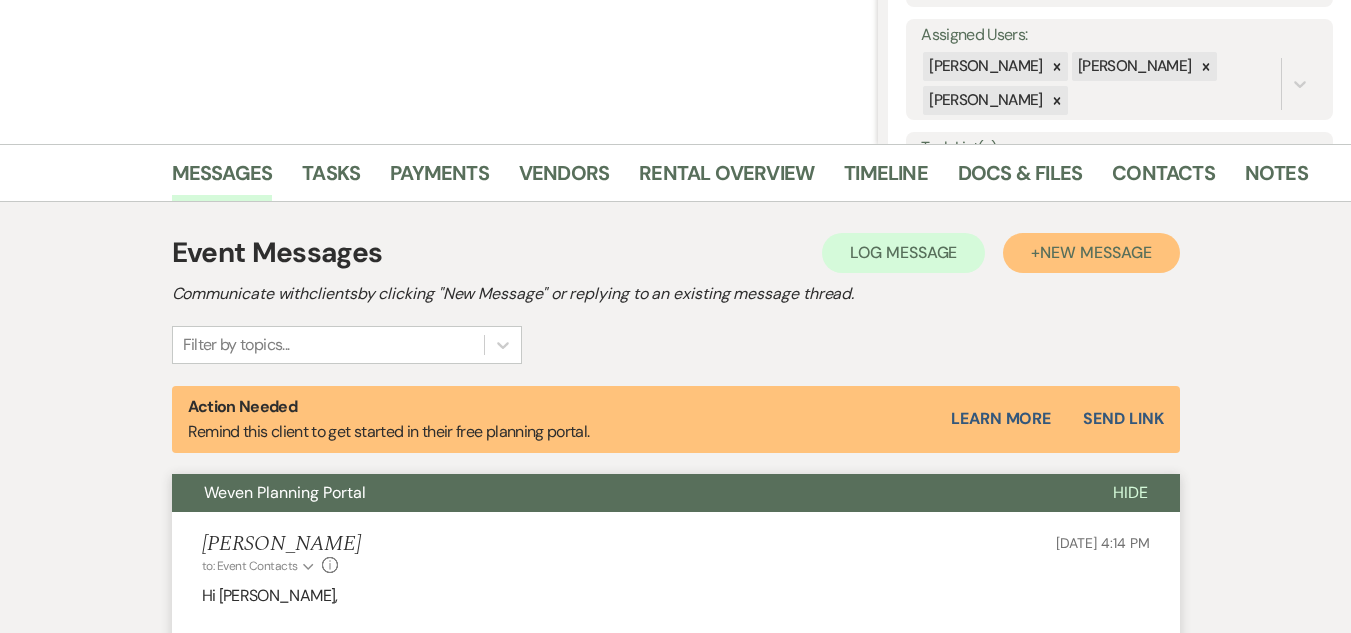 click on "New Message" at bounding box center [1095, 252] 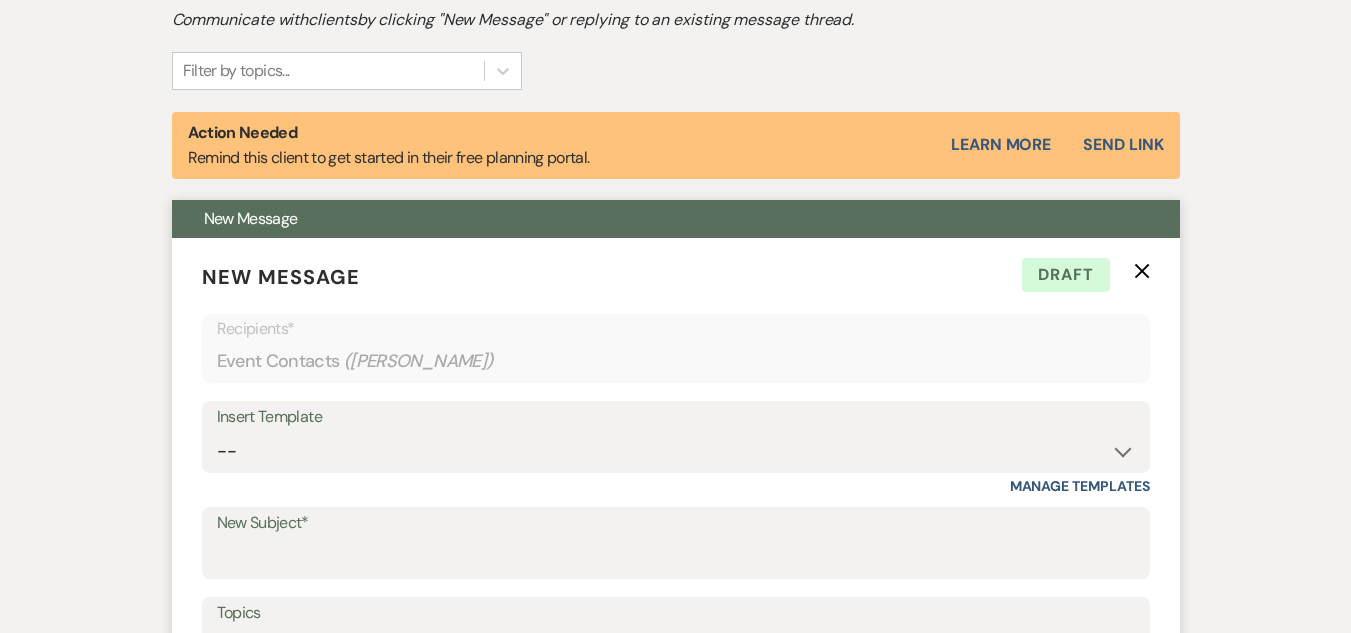 scroll, scrollTop: 658, scrollLeft: 0, axis: vertical 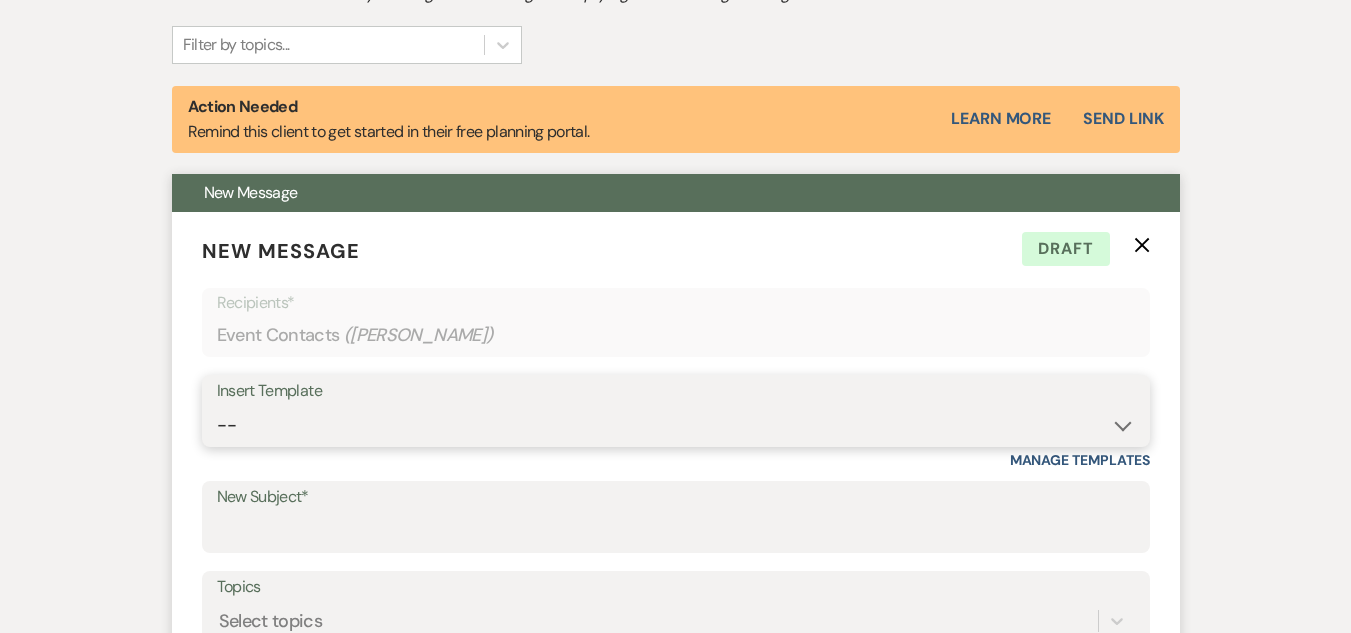 click on "-- Weven Planning Portal Introduction (Booked Events) Welcome Email Offboarding Email Event Insurance - Follow up  Venue Contract and Documents to Sign The Barn at [PERSON_NAME][GEOGRAPHIC_DATA] - Event Manager Deposit Info  The Barn at [PERSON_NAME][GEOGRAPHIC_DATA] - Inquiry 2026 Lodging Arrangement Form - 2026 newest Lodging Arrangement Form - 2025/2026  The Barn at [PERSON_NAME][GEOGRAPHIC_DATA] - Inquiry 2027 Add-on & Rental Promotion" at bounding box center (676, 425) 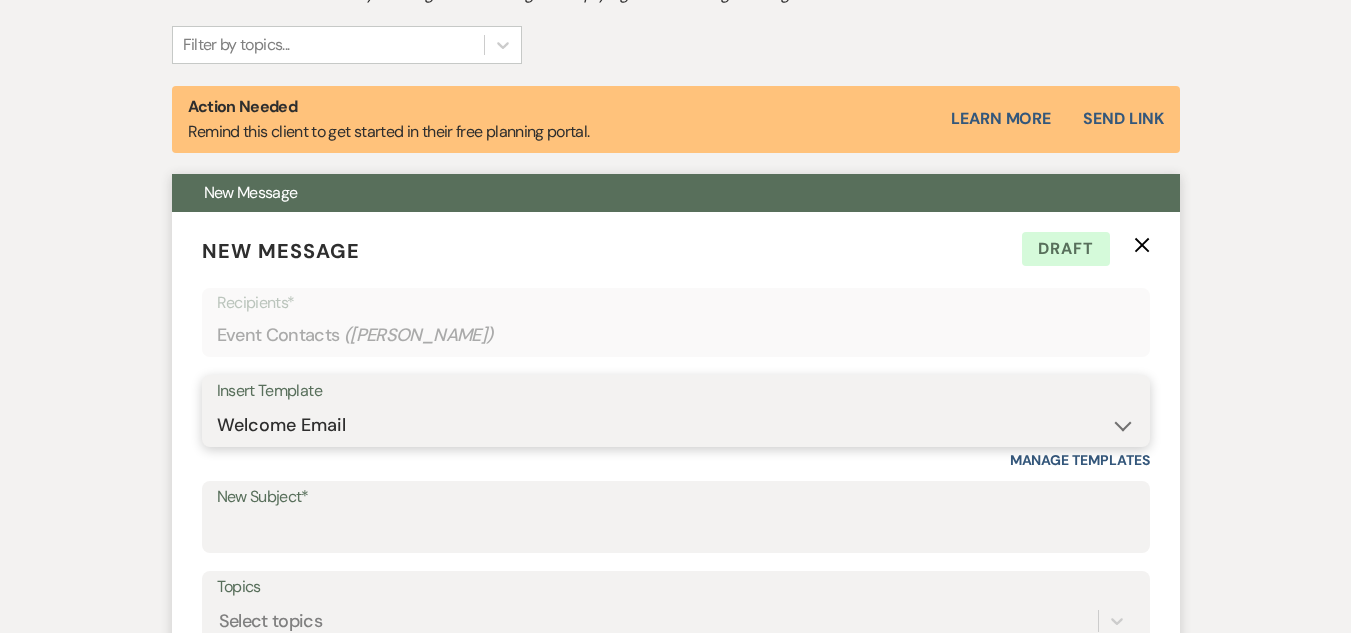 click on "-- Weven Planning Portal Introduction (Booked Events) Welcome Email Offboarding Email Event Insurance - Follow up  Venue Contract and Documents to Sign The Barn at [PERSON_NAME][GEOGRAPHIC_DATA] - Event Manager Deposit Info  The Barn at [PERSON_NAME][GEOGRAPHIC_DATA] - Inquiry 2026 Lodging Arrangement Form - 2026 newest Lodging Arrangement Form - 2025/2026  The Barn at [PERSON_NAME][GEOGRAPHIC_DATA] - Inquiry 2027 Add-on & Rental Promotion" at bounding box center [676, 425] 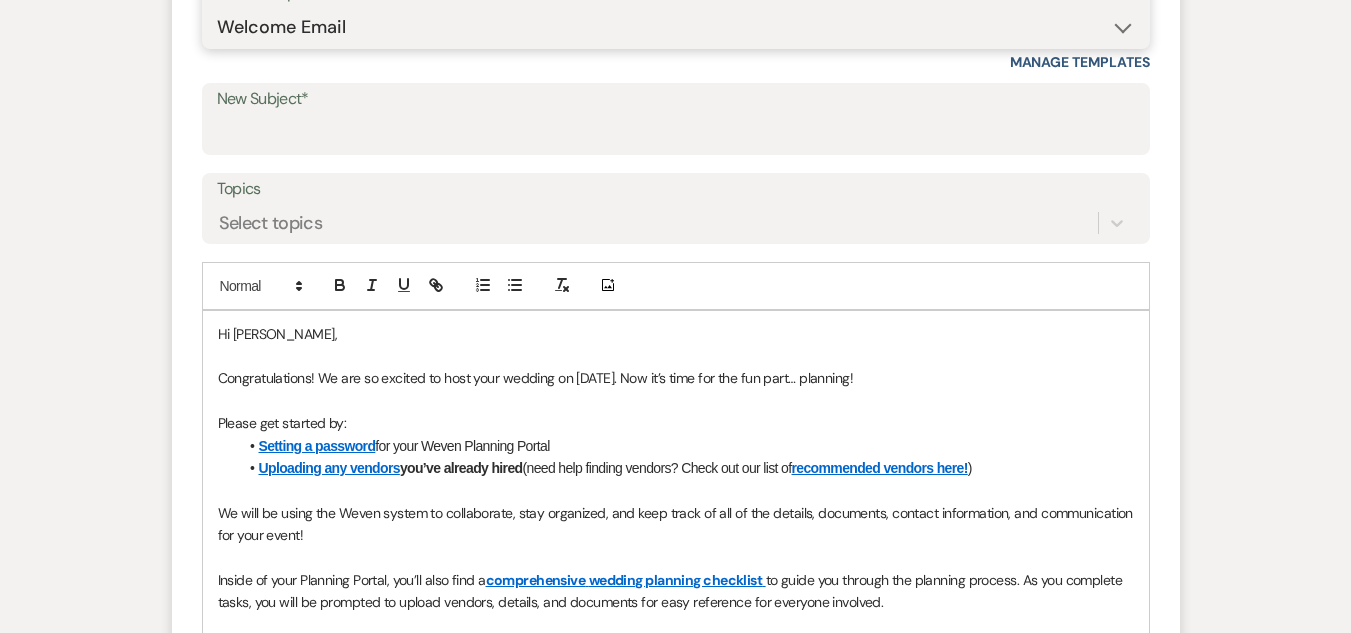 type on "Welcome!" 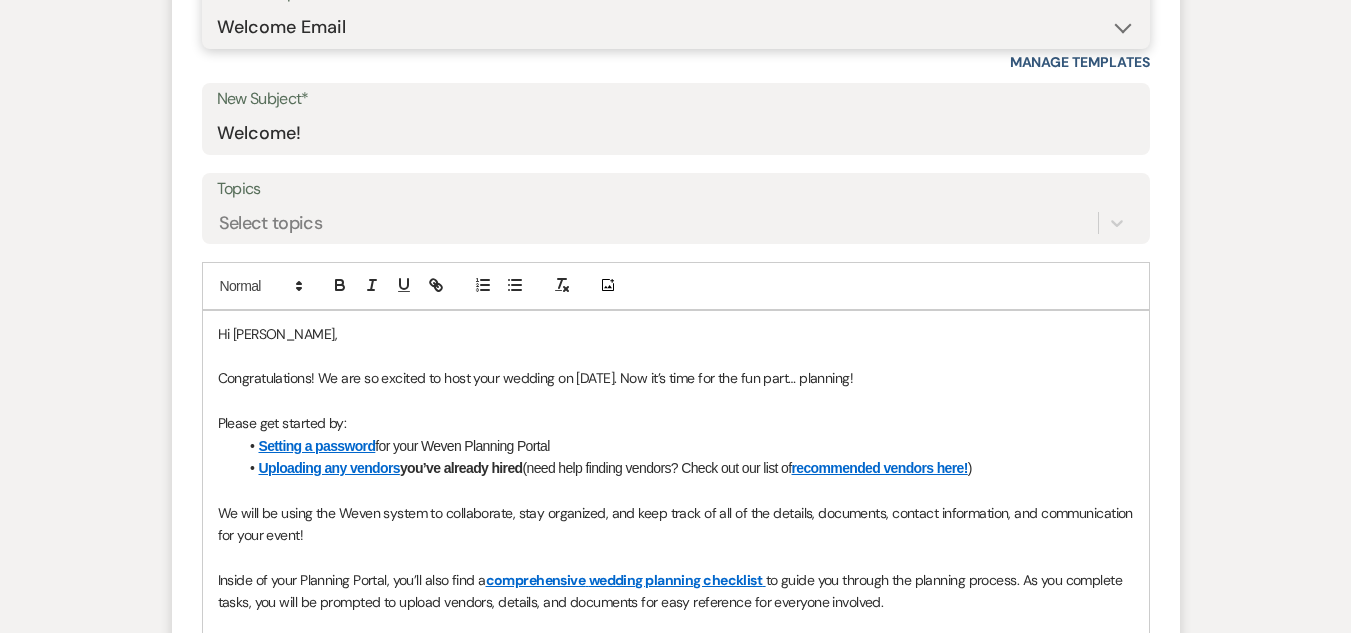 scroll, scrollTop: 1058, scrollLeft: 0, axis: vertical 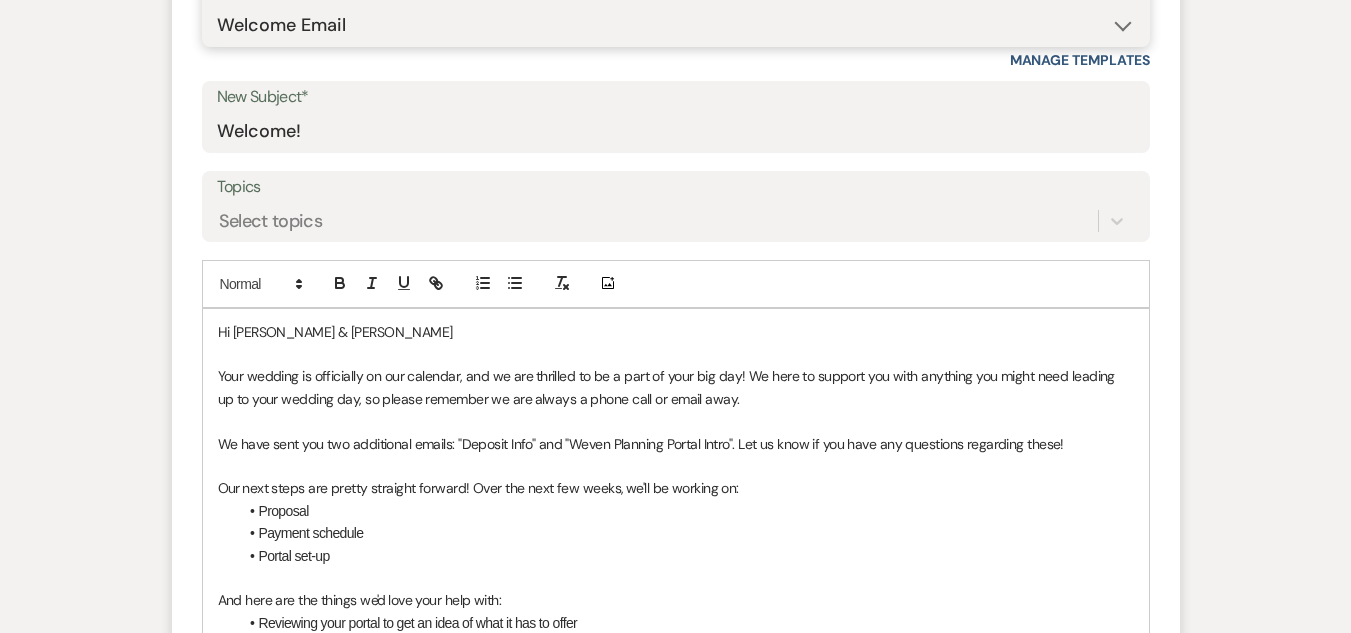 click on "-- Weven Planning Portal Introduction (Booked Events) Welcome Email Offboarding Email Event Insurance - Follow up  Venue Contract and Documents to Sign The Barn at [PERSON_NAME][GEOGRAPHIC_DATA] - Event Manager Deposit Info  The Barn at [PERSON_NAME][GEOGRAPHIC_DATA] - Inquiry 2026 Lodging Arrangement Form - 2026 newest Lodging Arrangement Form - 2025/2026  The Barn at [PERSON_NAME][GEOGRAPHIC_DATA] - Inquiry 2027 Add-on & Rental Promotion" at bounding box center (676, 25) 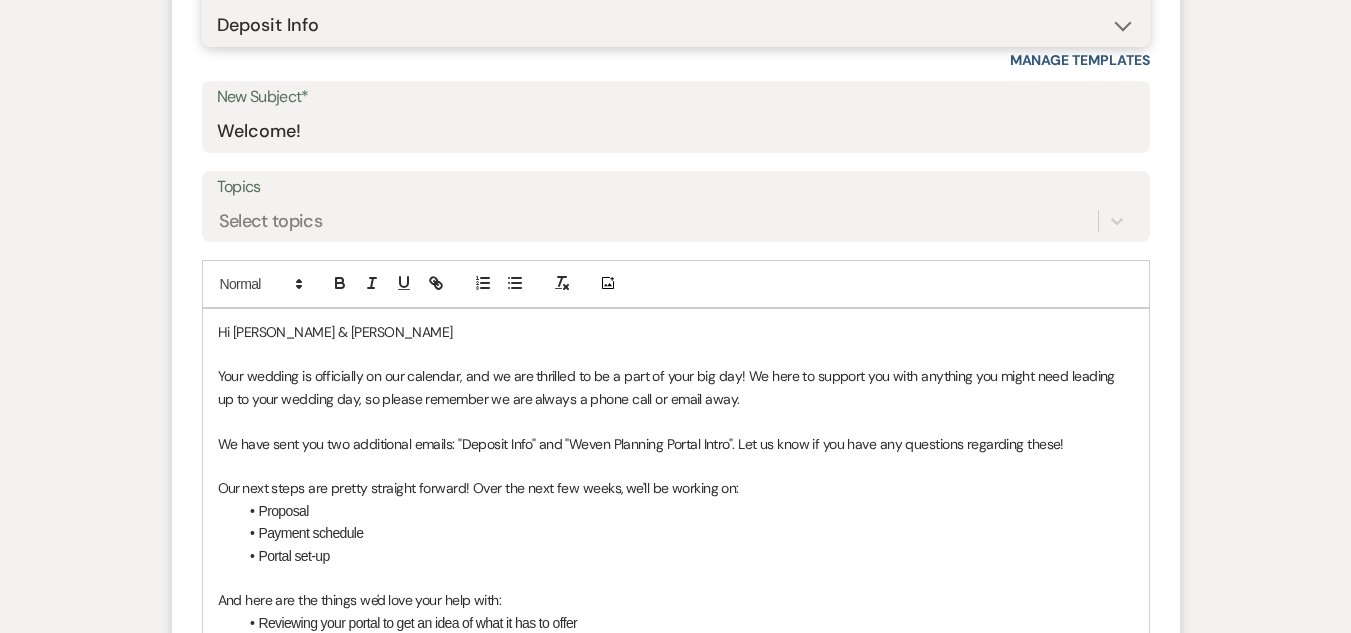 click on "-- Weven Planning Portal Introduction (Booked Events) Welcome Email Offboarding Email Event Insurance - Follow up  Venue Contract and Documents to Sign The Barn at [PERSON_NAME][GEOGRAPHIC_DATA] - Event Manager Deposit Info  The Barn at [PERSON_NAME][GEOGRAPHIC_DATA] - Inquiry 2026 Lodging Arrangement Form - 2026 newest Lodging Arrangement Form - 2025/2026  The Barn at [PERSON_NAME][GEOGRAPHIC_DATA] - Inquiry 2027 Add-on & Rental Promotion" at bounding box center [676, 25] 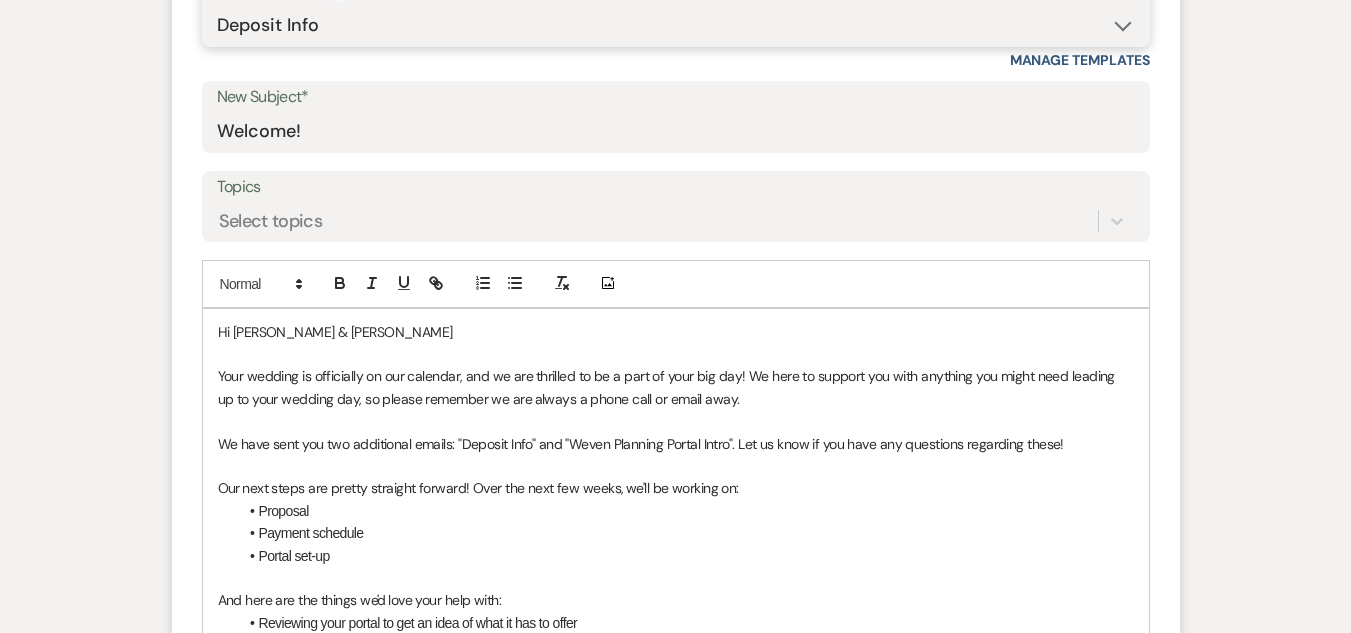 type on "Deposit info!" 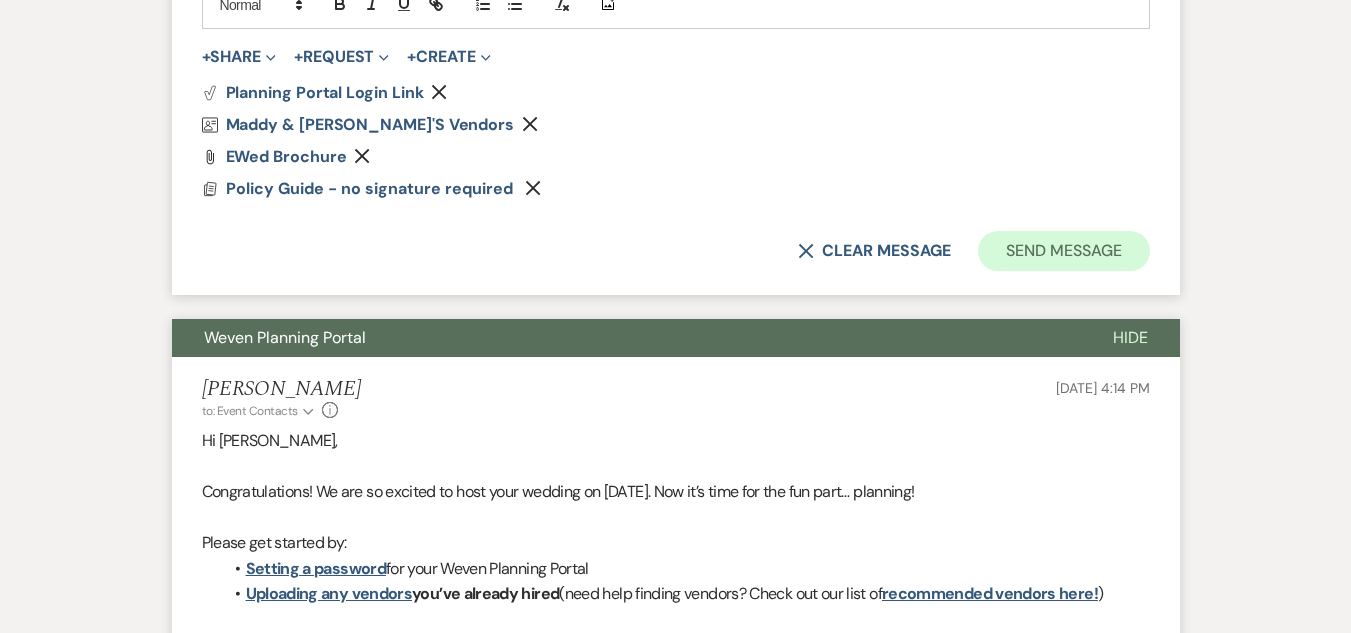 scroll, scrollTop: 2058, scrollLeft: 0, axis: vertical 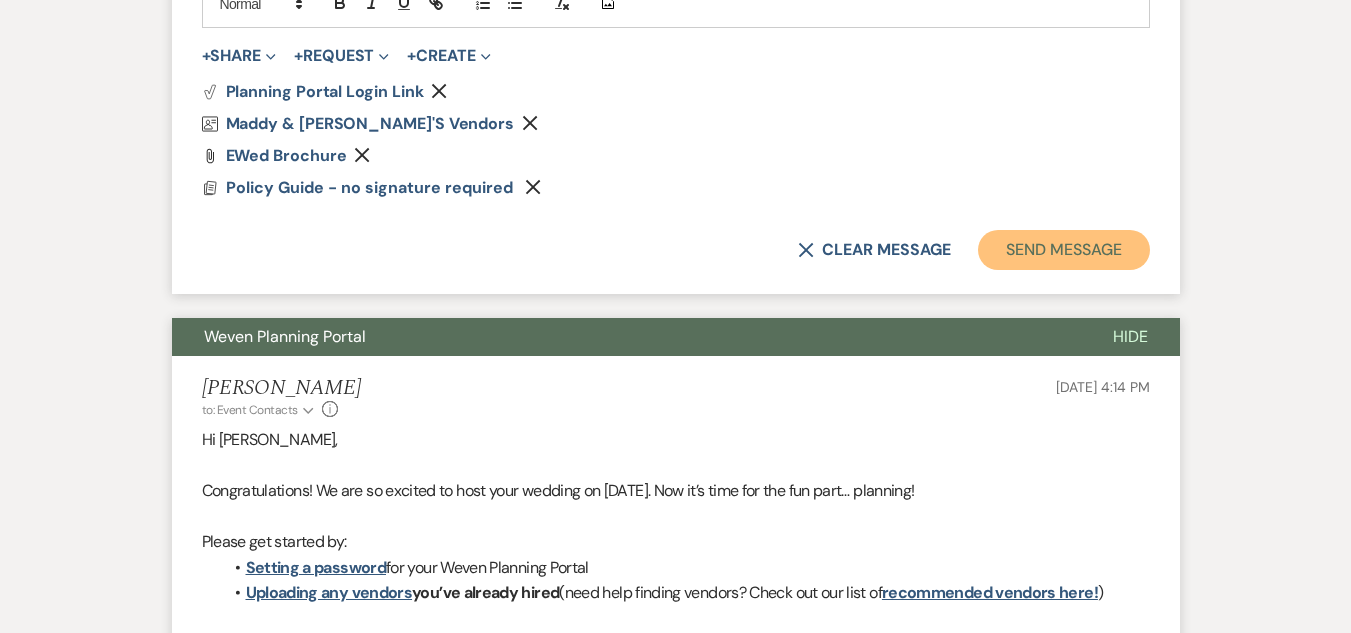 click on "Send Message" at bounding box center [1063, 250] 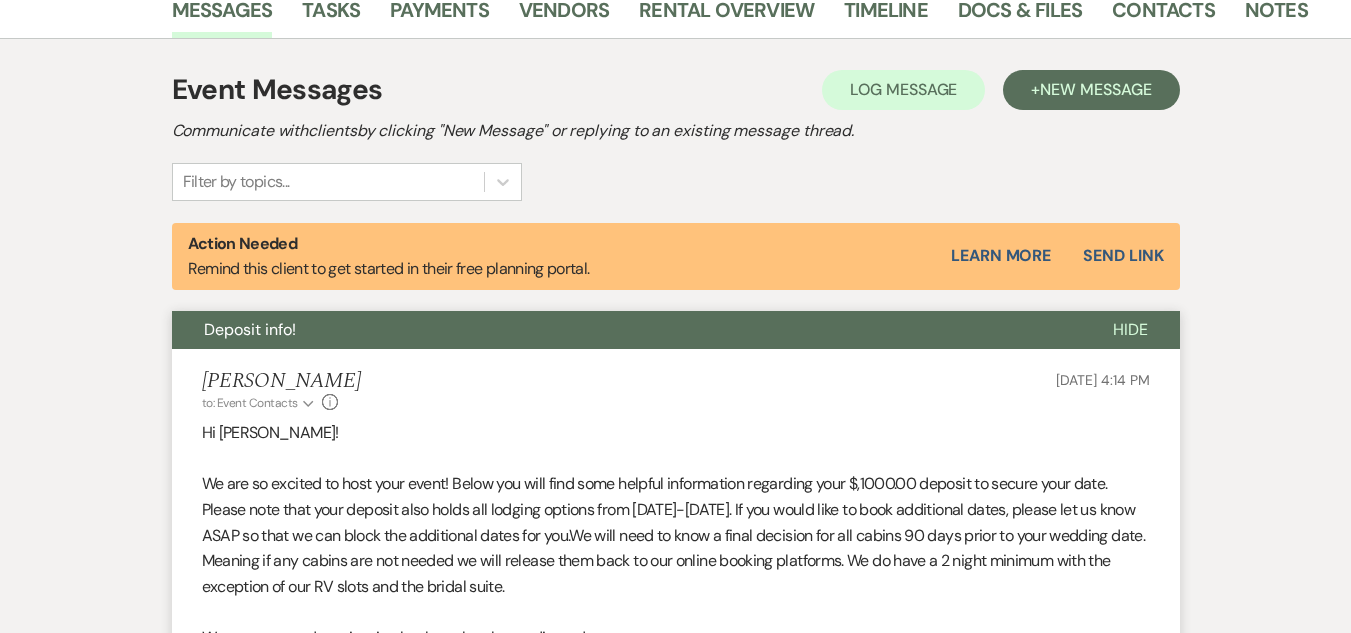 scroll, scrollTop: 514, scrollLeft: 0, axis: vertical 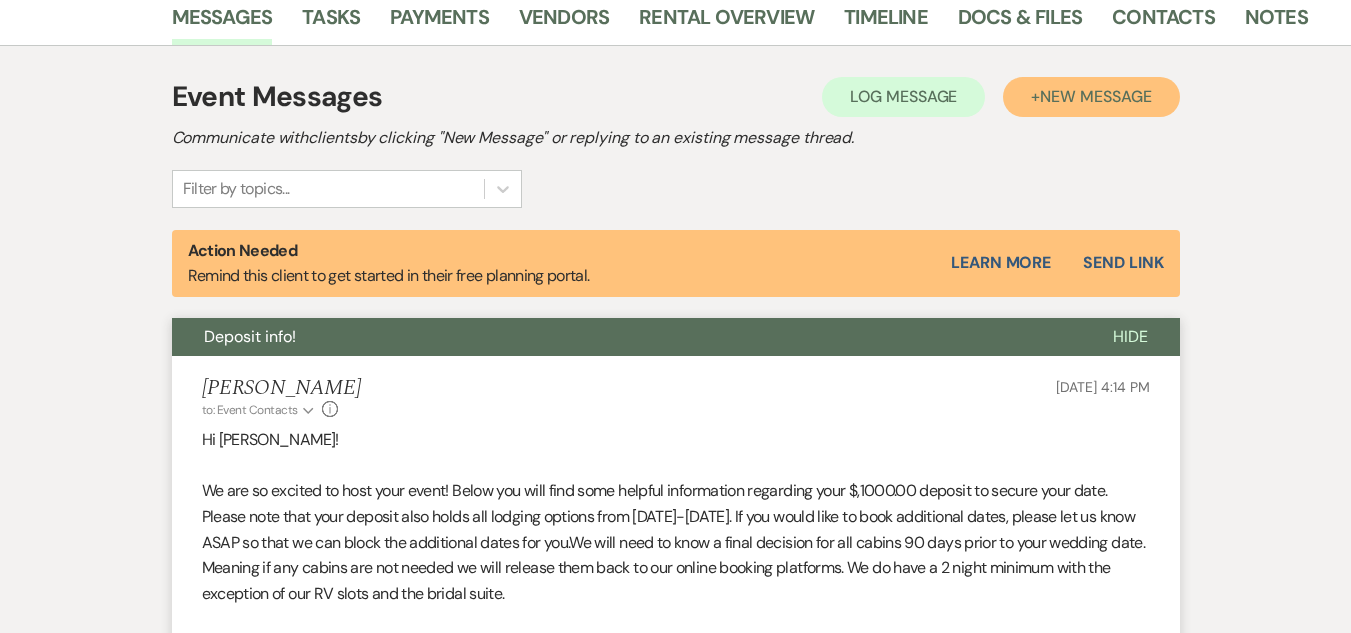 click on "New Message" at bounding box center [1095, 96] 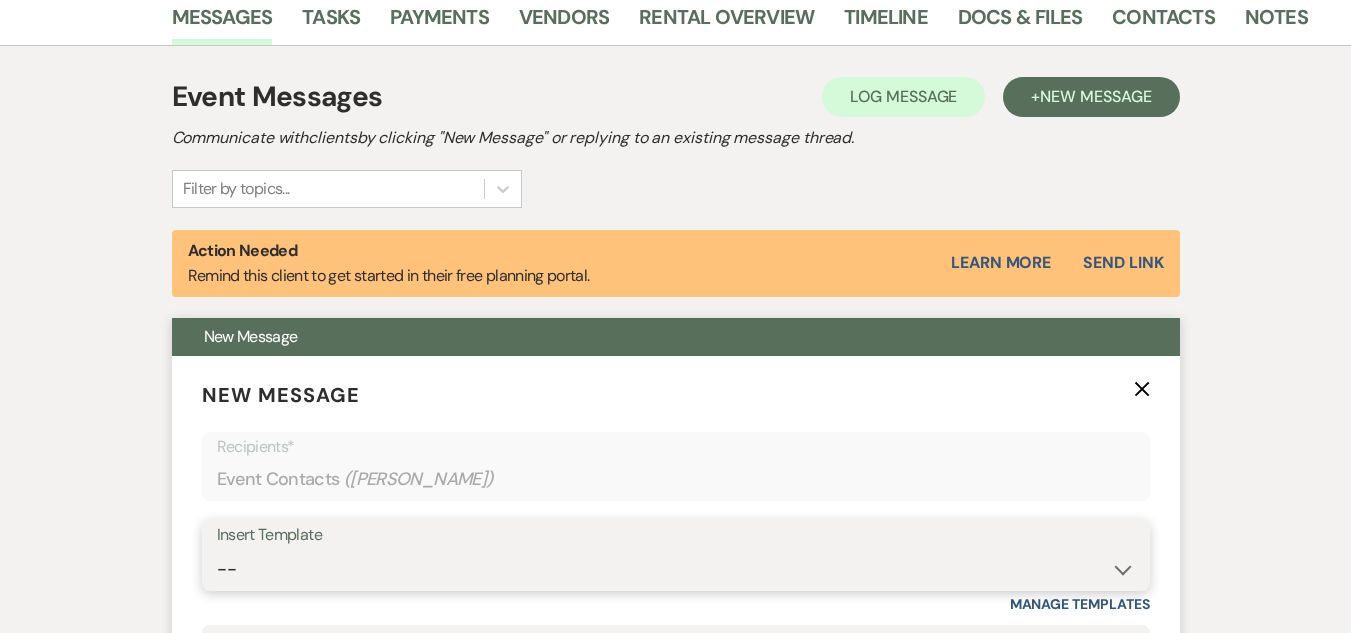 click on "-- Weven Planning Portal Introduction (Booked Events) Welcome Email Offboarding Email Event Insurance - Follow up  Venue Contract and Documents to Sign The Barn at [PERSON_NAME][GEOGRAPHIC_DATA] - Event Manager Deposit Info  The Barn at [PERSON_NAME][GEOGRAPHIC_DATA] - Inquiry 2026 Lodging Arrangement Form - 2026 newest Lodging Arrangement Form - 2025/2026  The Barn at [PERSON_NAME][GEOGRAPHIC_DATA] - Inquiry 2027 Add-on & Rental Promotion" at bounding box center (676, 569) 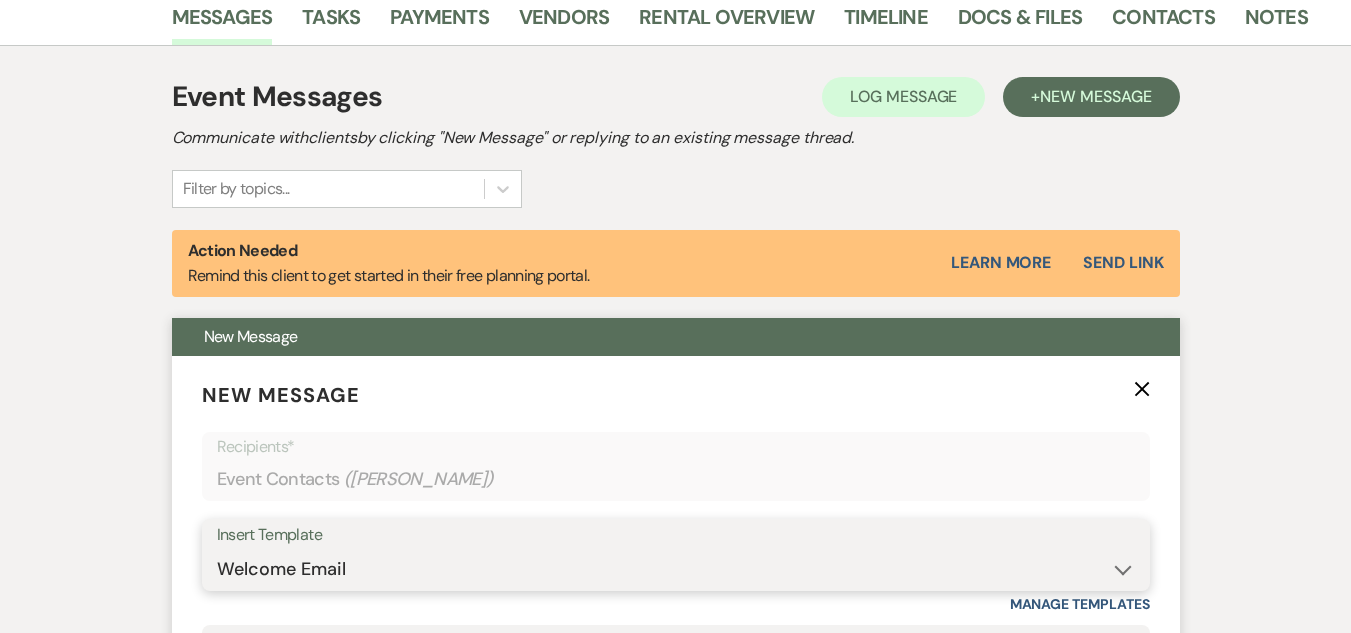 click on "-- Weven Planning Portal Introduction (Booked Events) Welcome Email Offboarding Email Event Insurance - Follow up  Venue Contract and Documents to Sign The Barn at [PERSON_NAME][GEOGRAPHIC_DATA] - Event Manager Deposit Info  The Barn at [PERSON_NAME][GEOGRAPHIC_DATA] - Inquiry 2026 Lodging Arrangement Form - 2026 newest Lodging Arrangement Form - 2025/2026  The Barn at [PERSON_NAME][GEOGRAPHIC_DATA] - Inquiry 2027 Add-on & Rental Promotion" at bounding box center (676, 569) 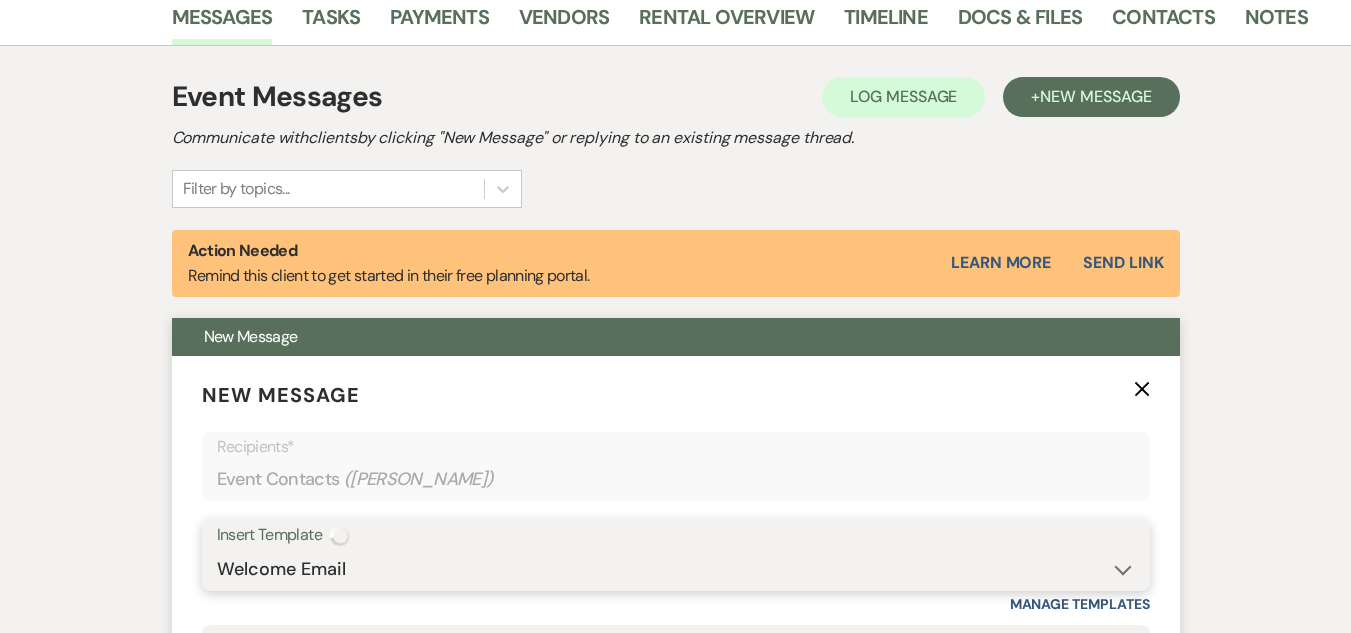 type on "Welcome!" 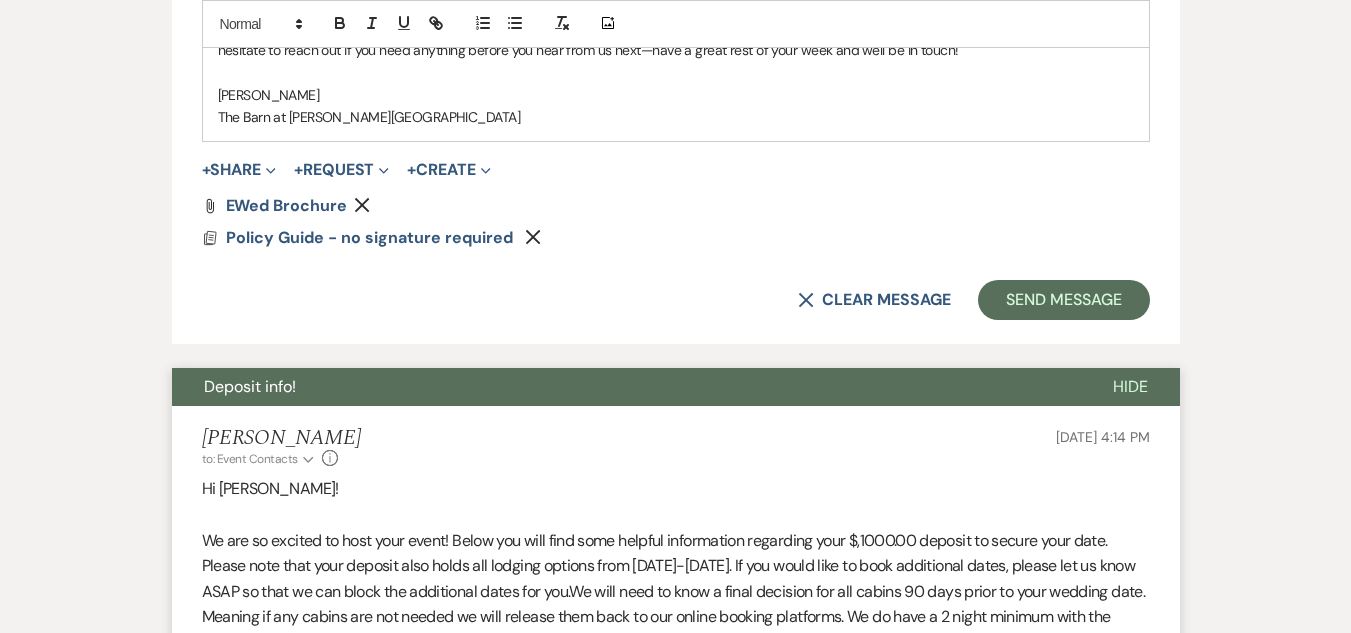 scroll, scrollTop: 1914, scrollLeft: 0, axis: vertical 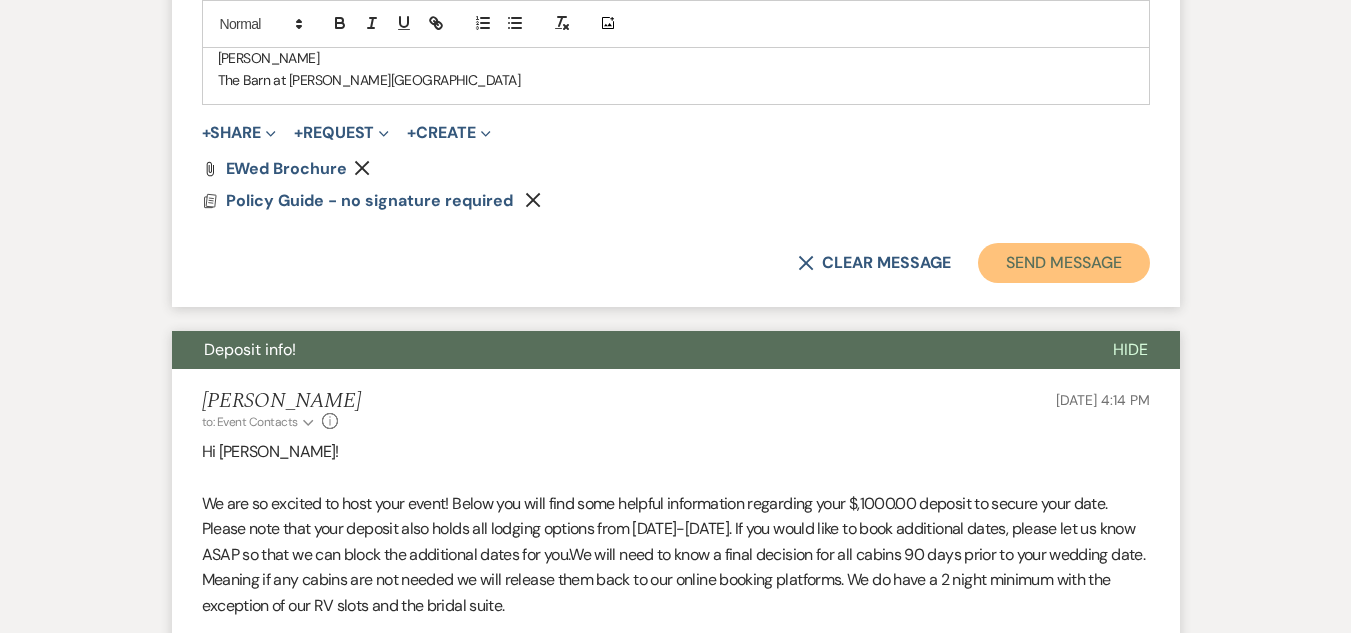 click on "Send Message" at bounding box center (1063, 263) 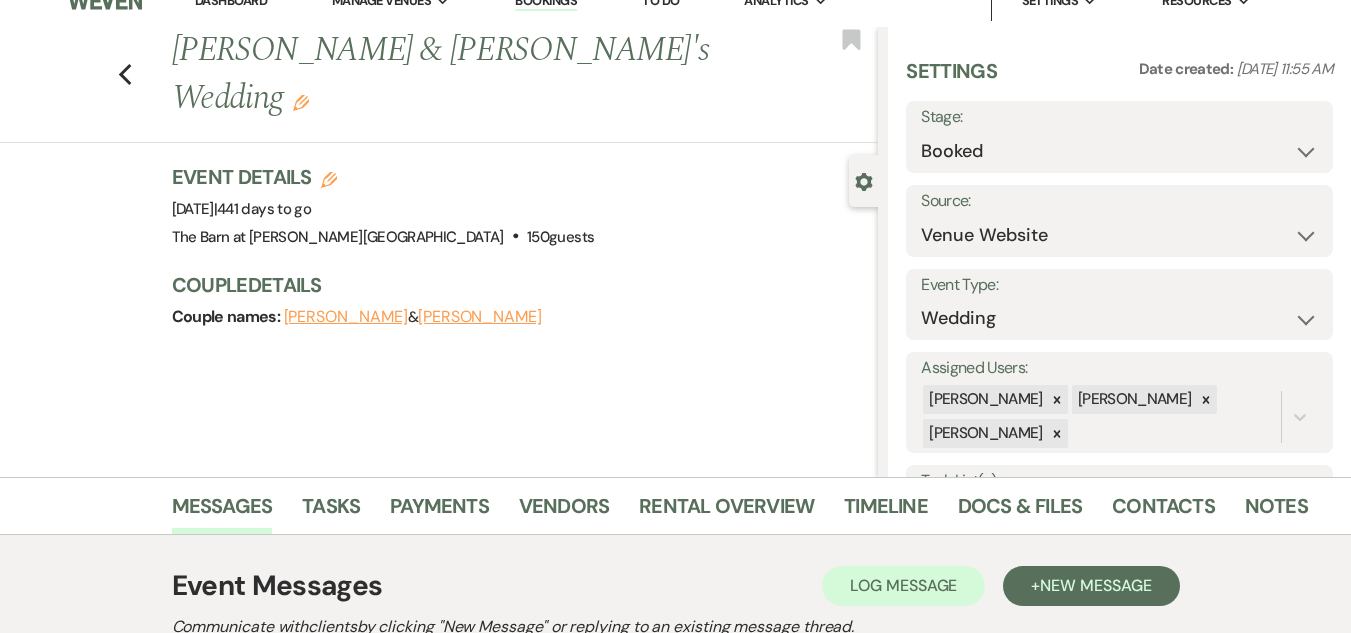 scroll, scrollTop: 0, scrollLeft: 0, axis: both 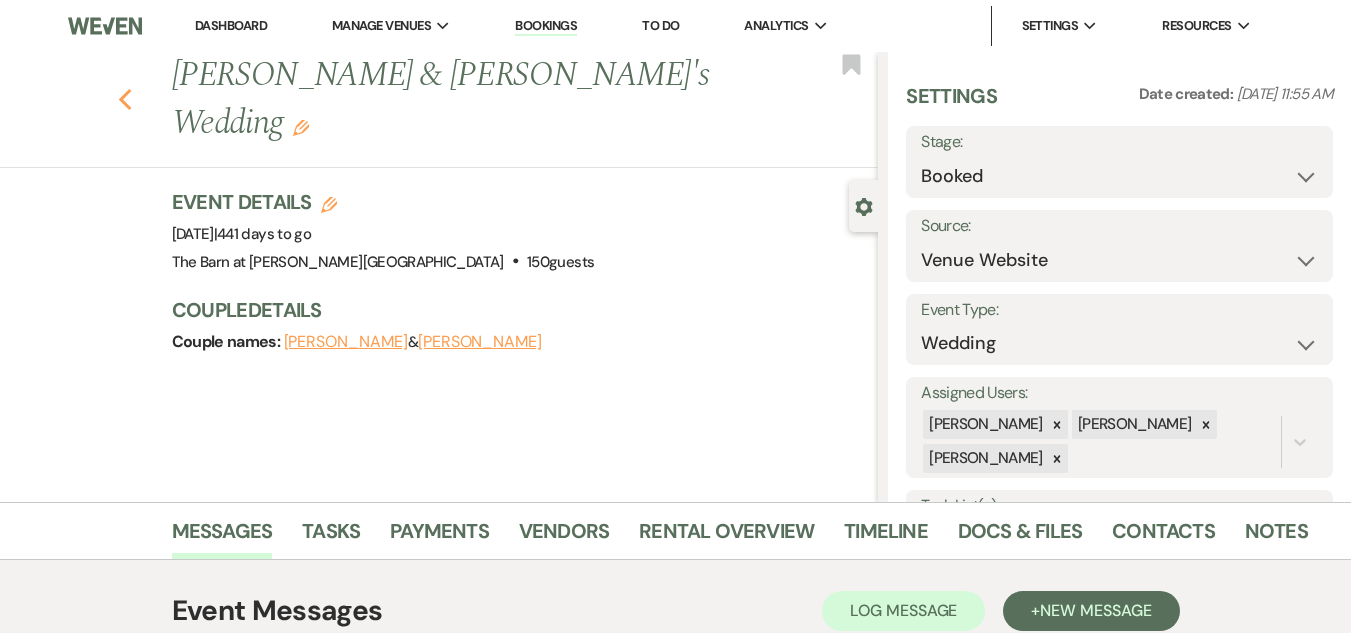 click on "Previous" 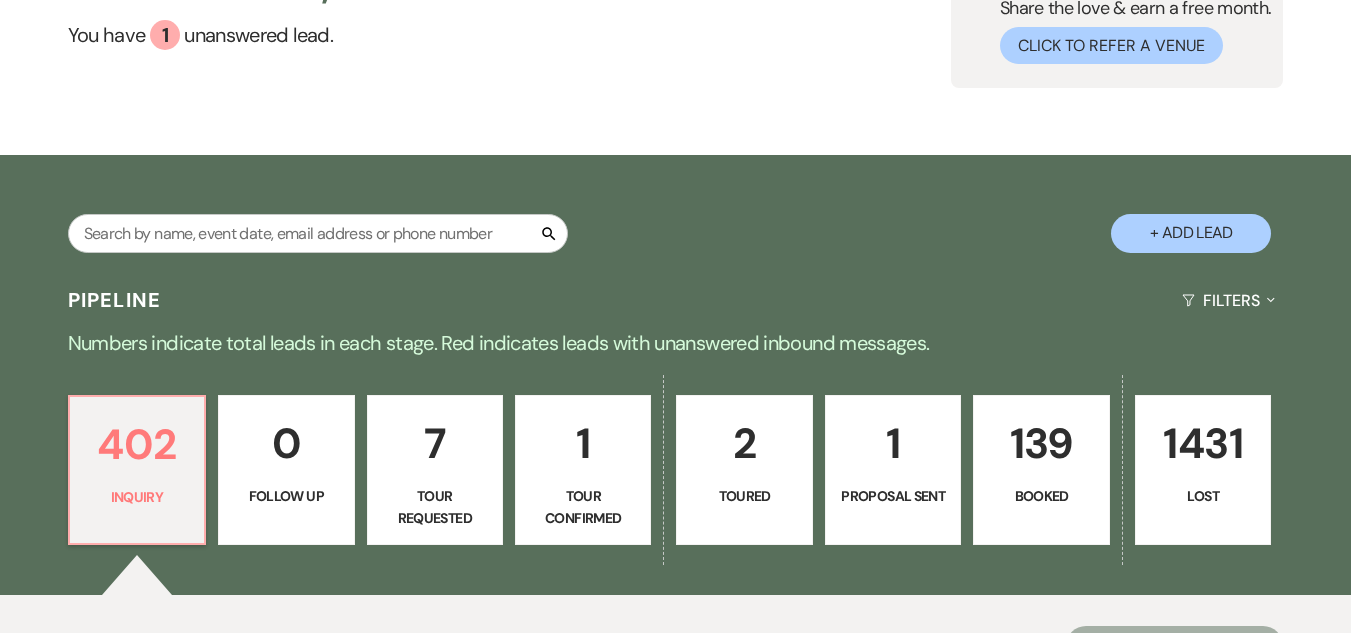 scroll, scrollTop: 300, scrollLeft: 0, axis: vertical 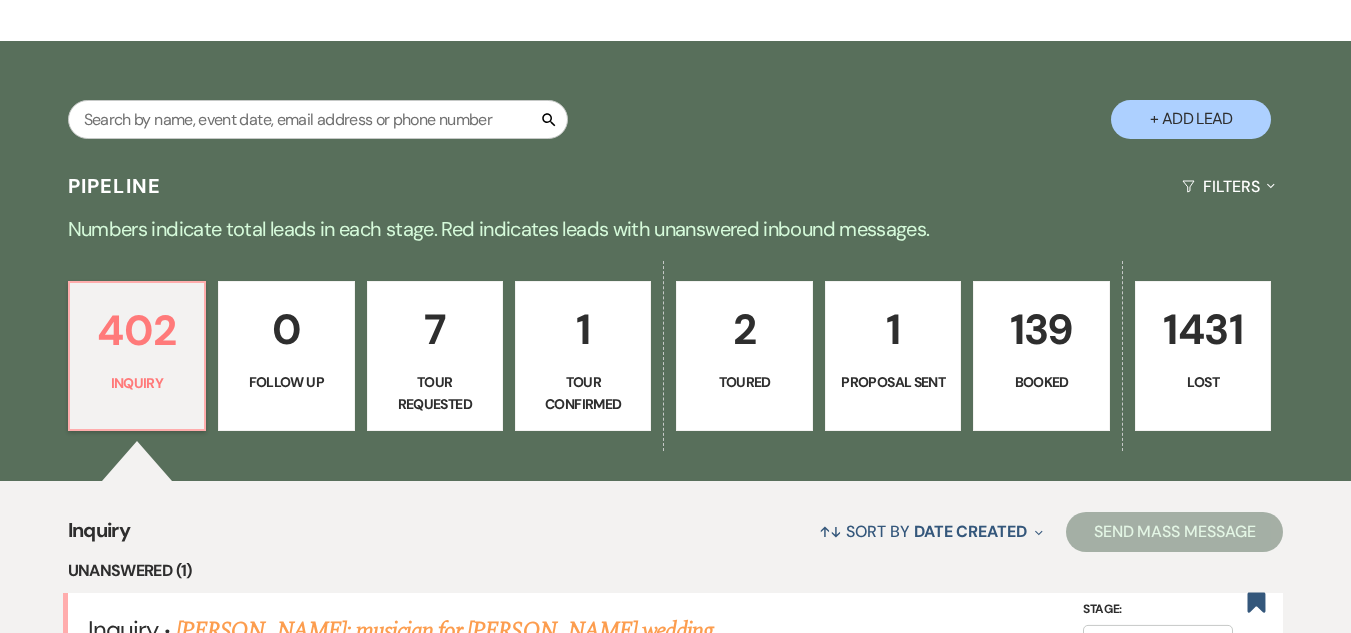click on "139" at bounding box center [1041, 329] 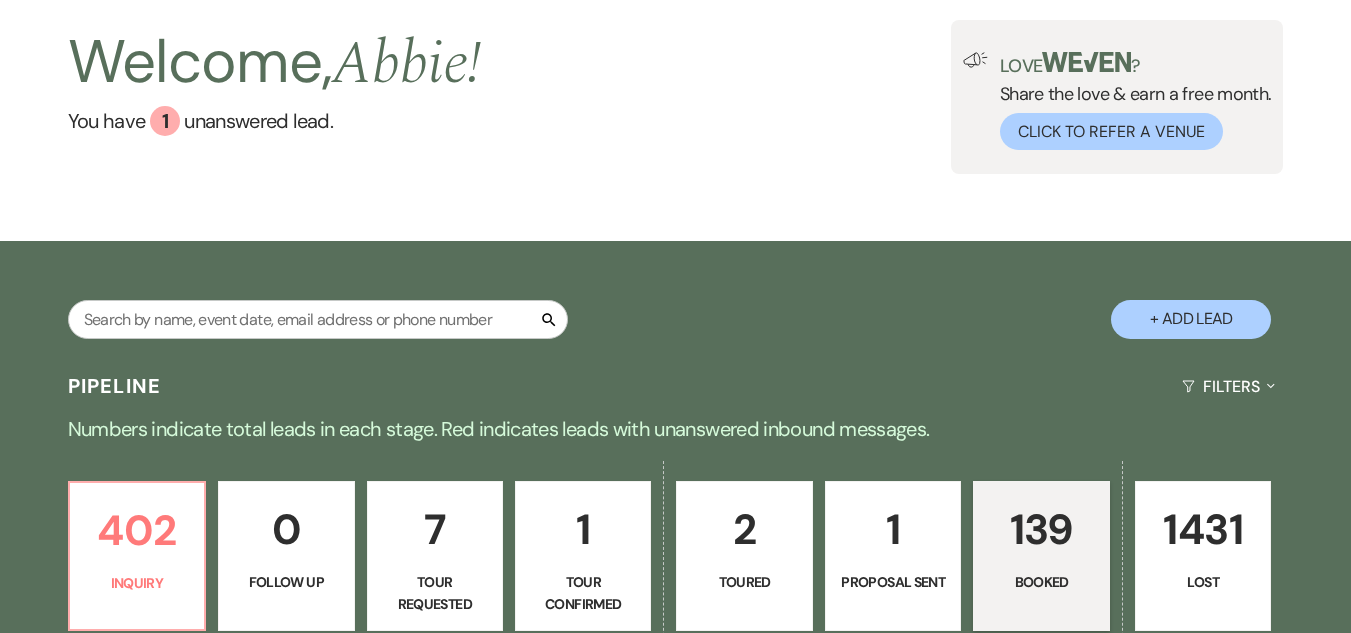 scroll, scrollTop: 0, scrollLeft: 0, axis: both 